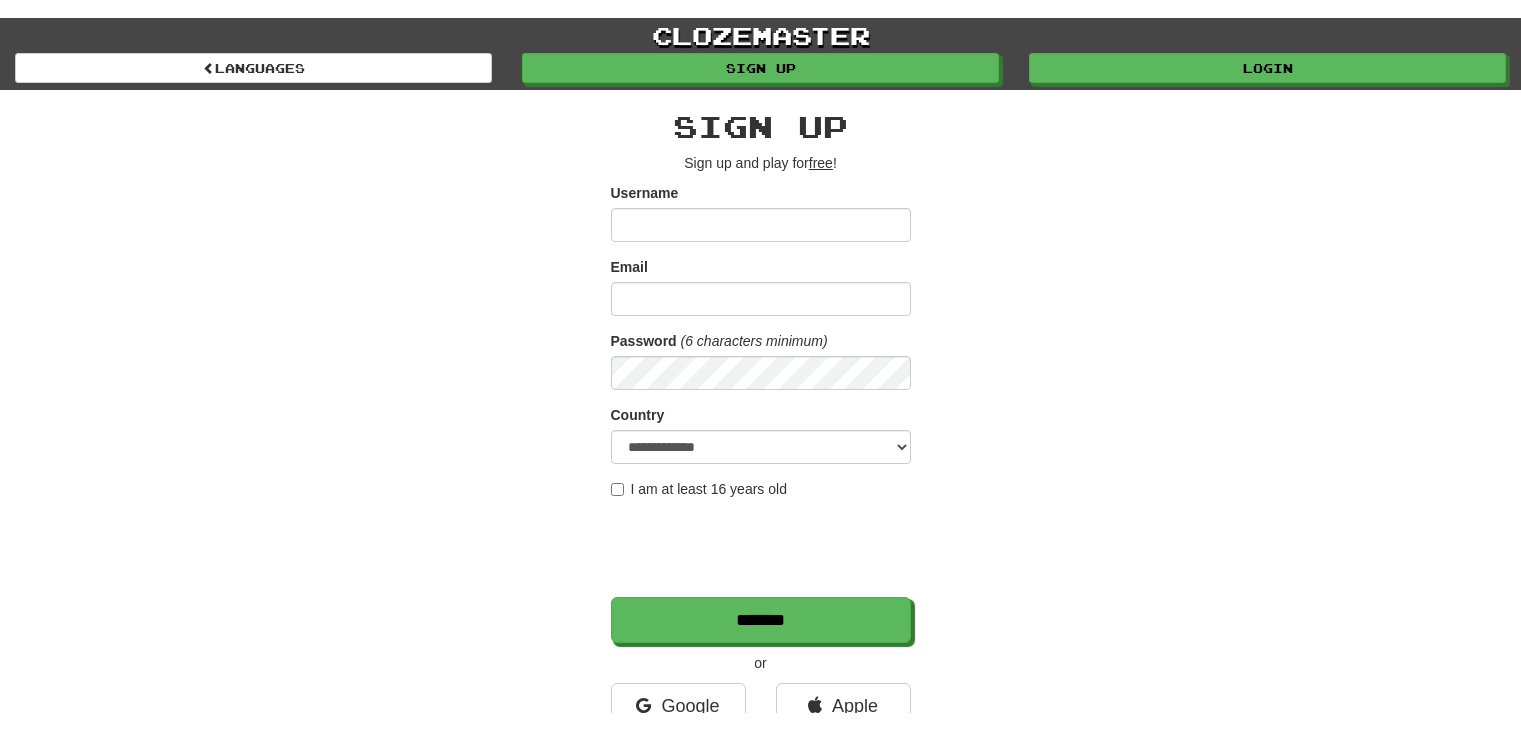 scroll, scrollTop: 0, scrollLeft: 0, axis: both 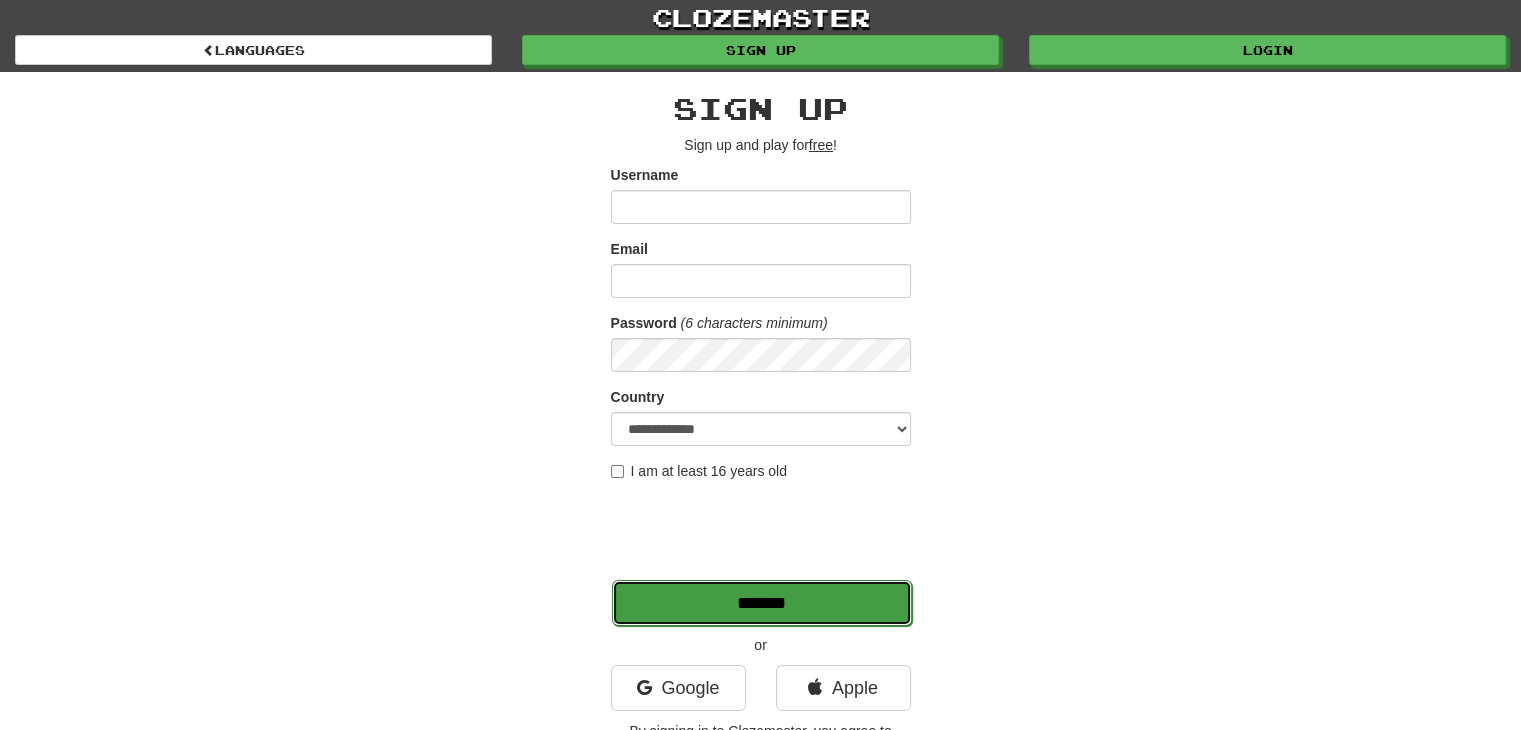 click on "*******" at bounding box center (762, 603) 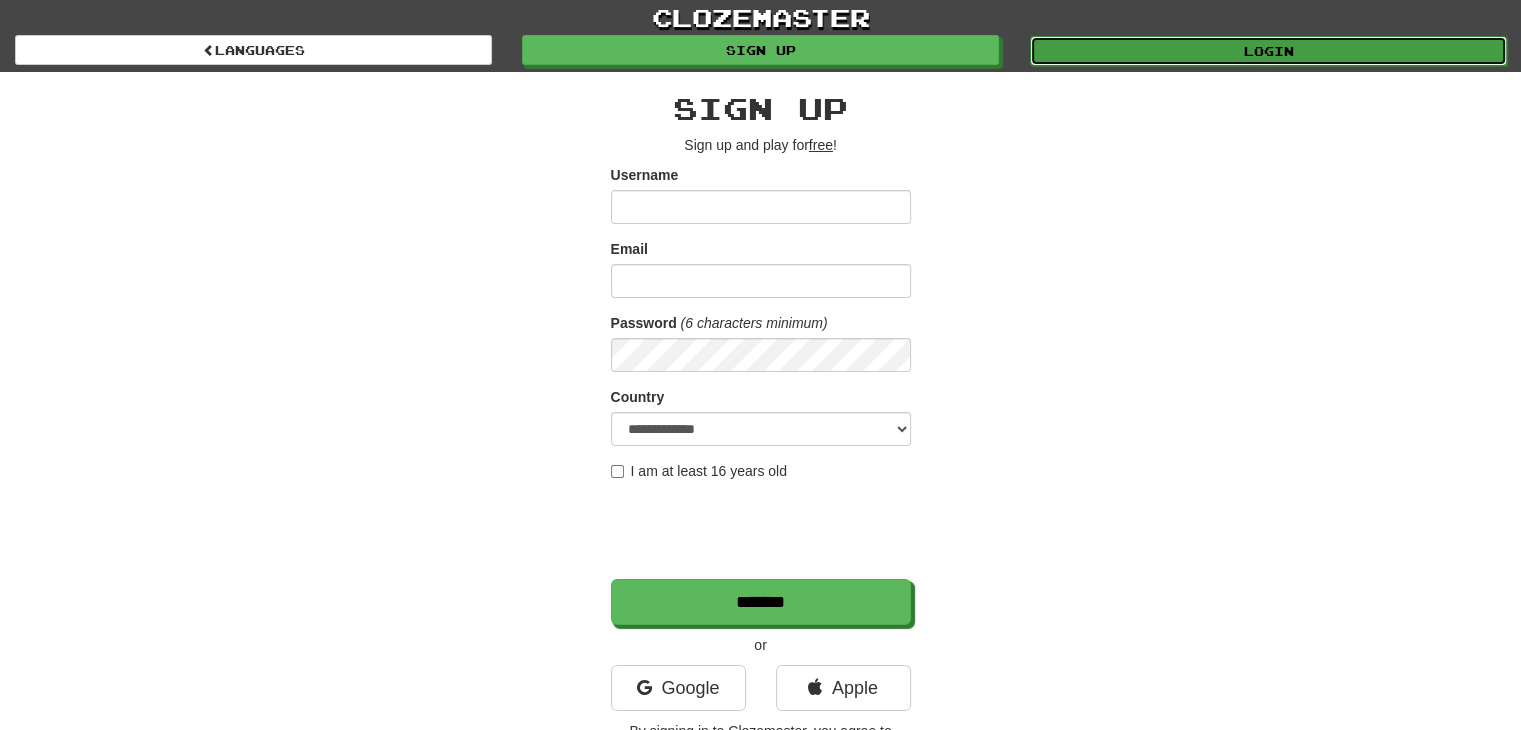 click on "Login" at bounding box center (1268, 51) 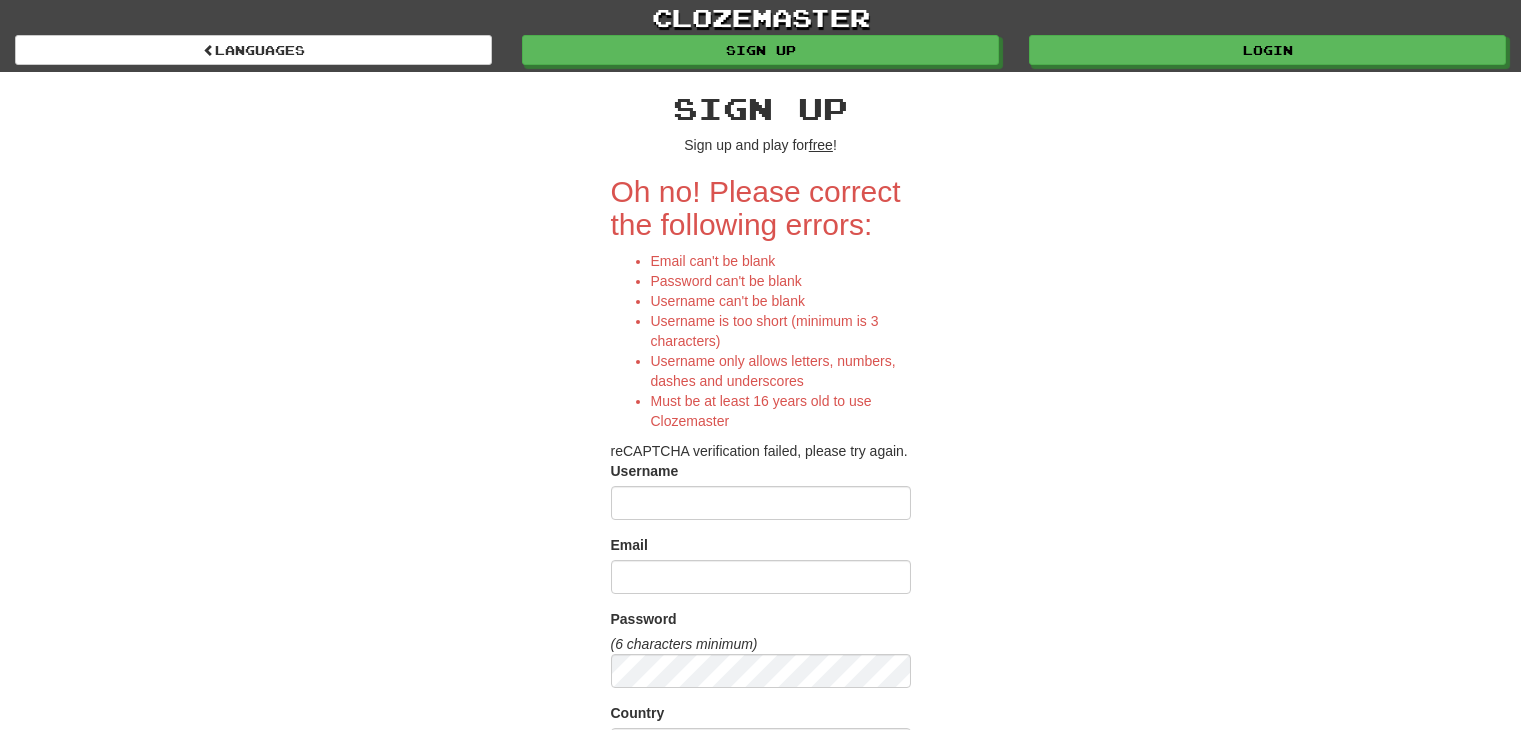 scroll, scrollTop: 0, scrollLeft: 0, axis: both 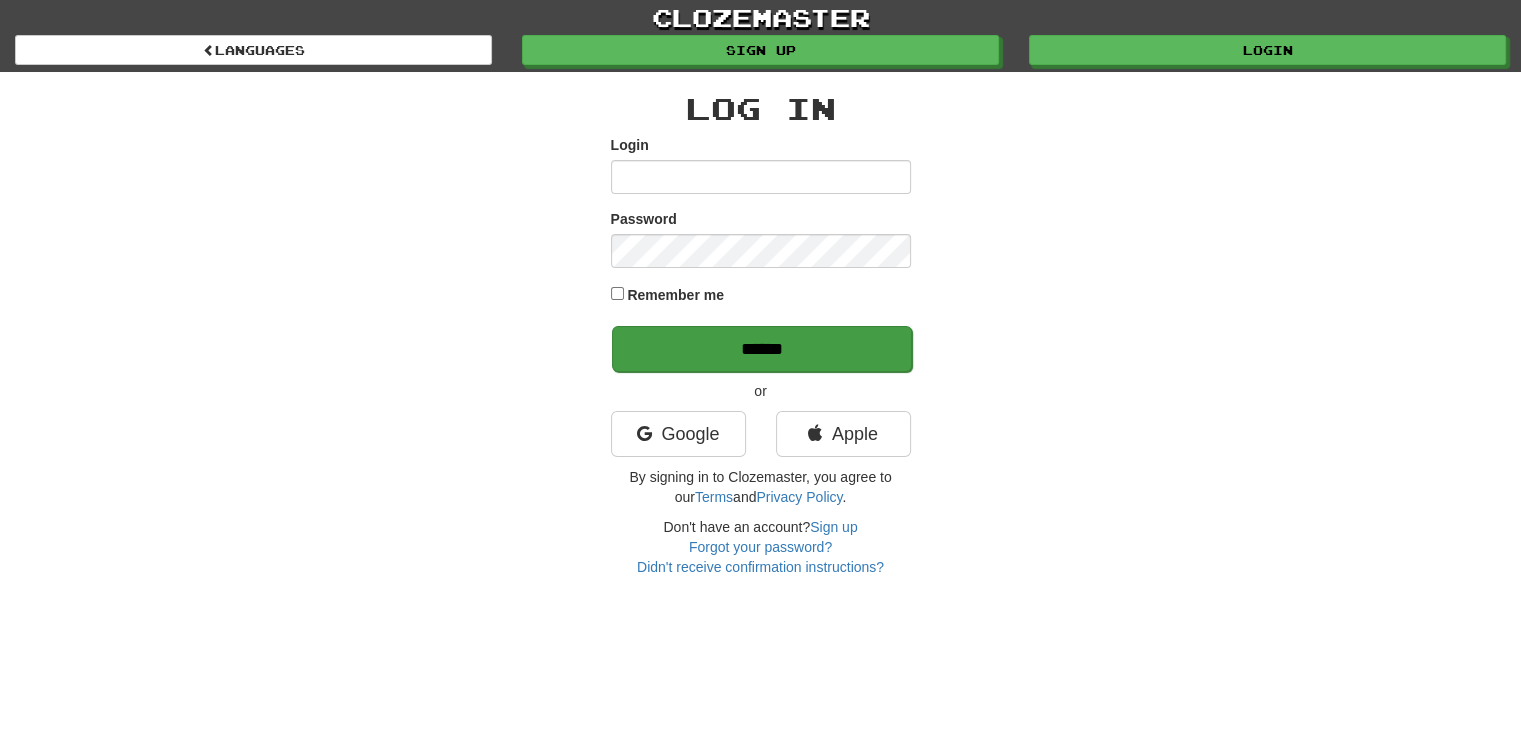 type on "**********" 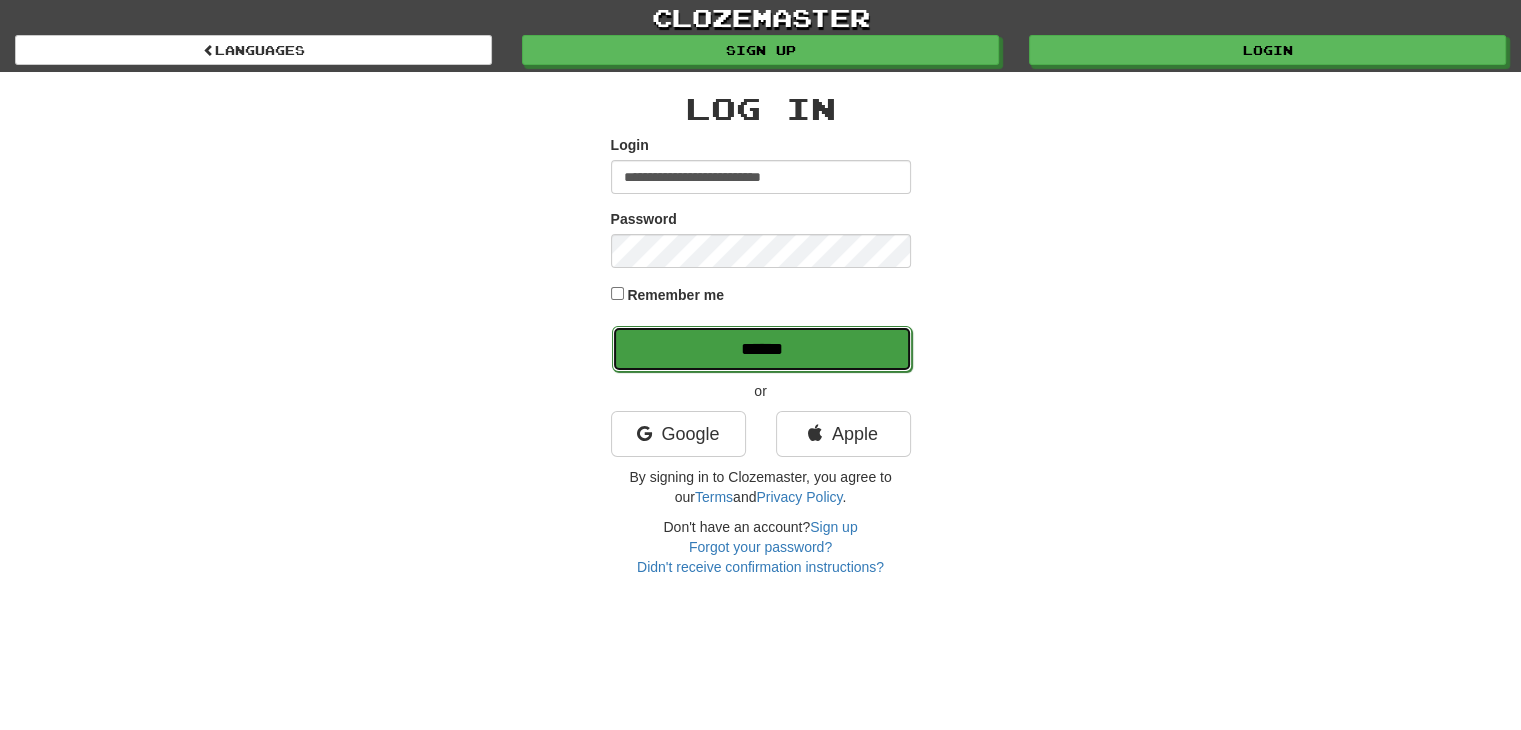 click on "******" at bounding box center [762, 349] 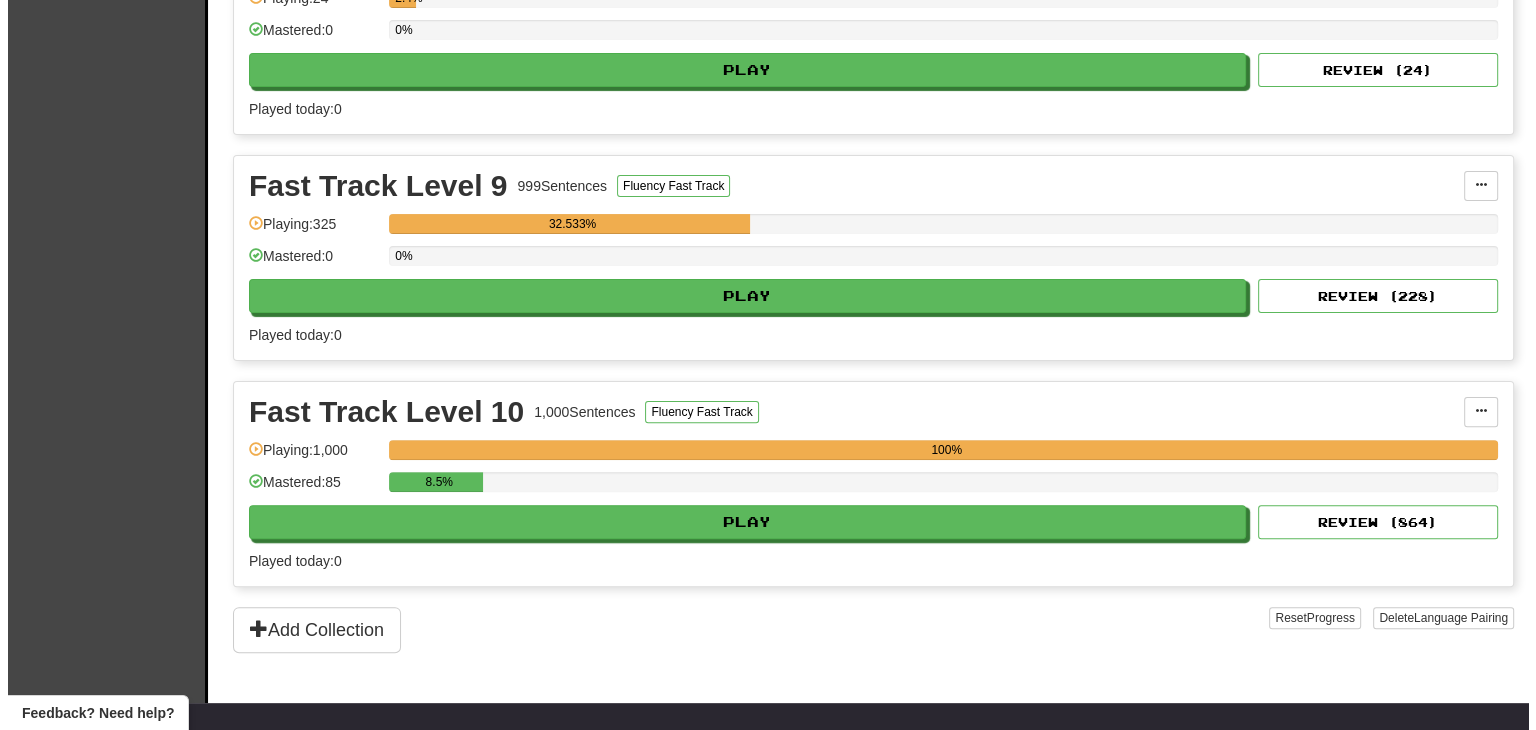 scroll, scrollTop: 534, scrollLeft: 0, axis: vertical 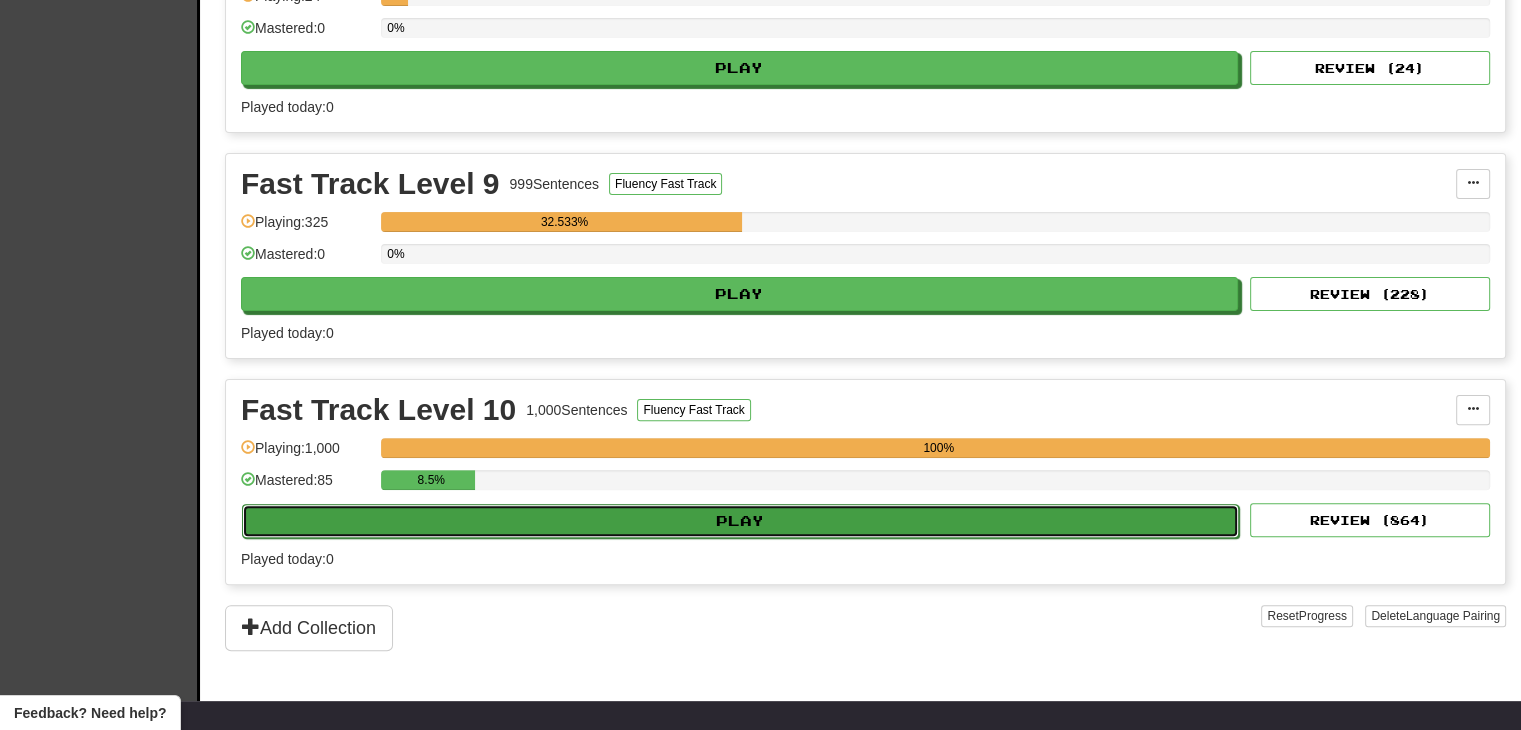 click on "Play" at bounding box center [740, 521] 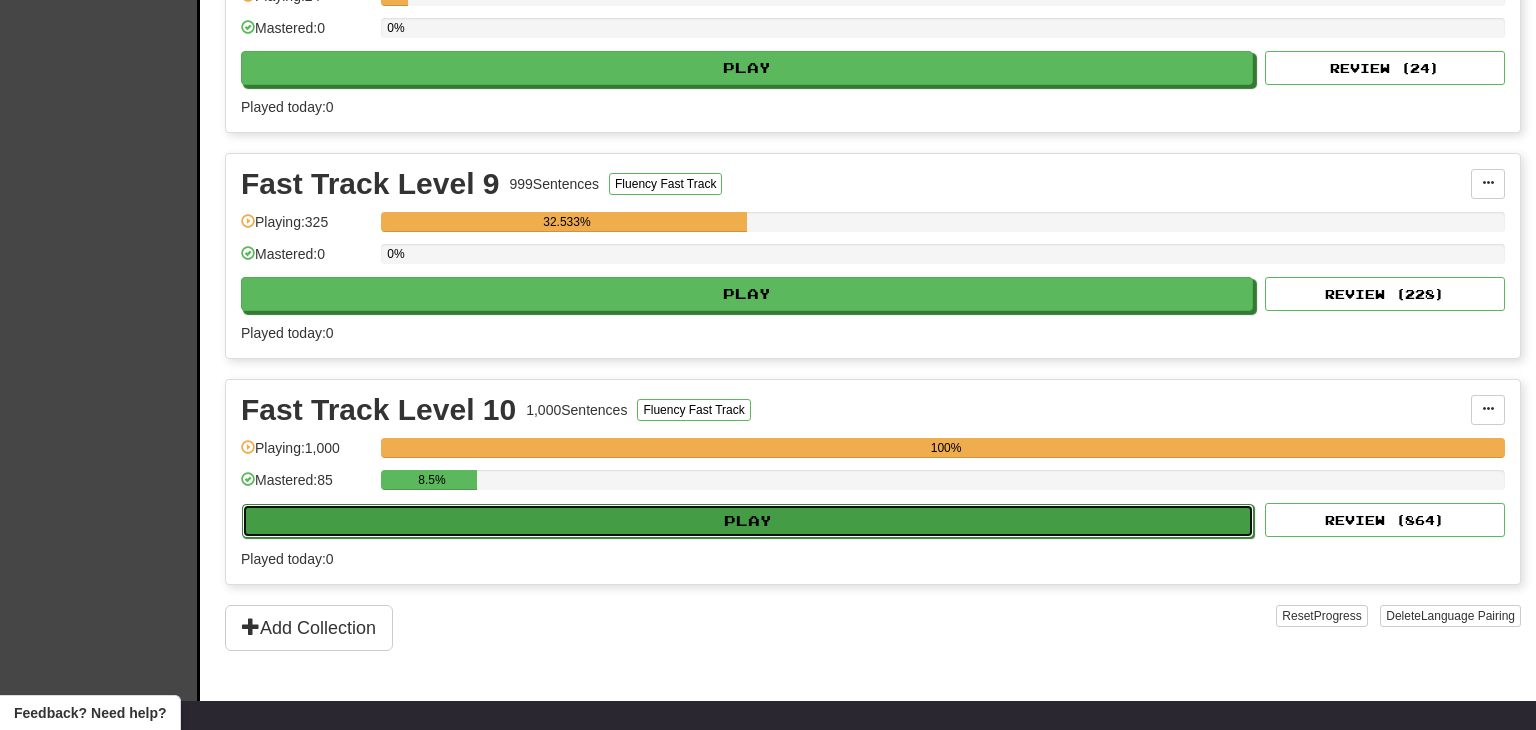 select on "**" 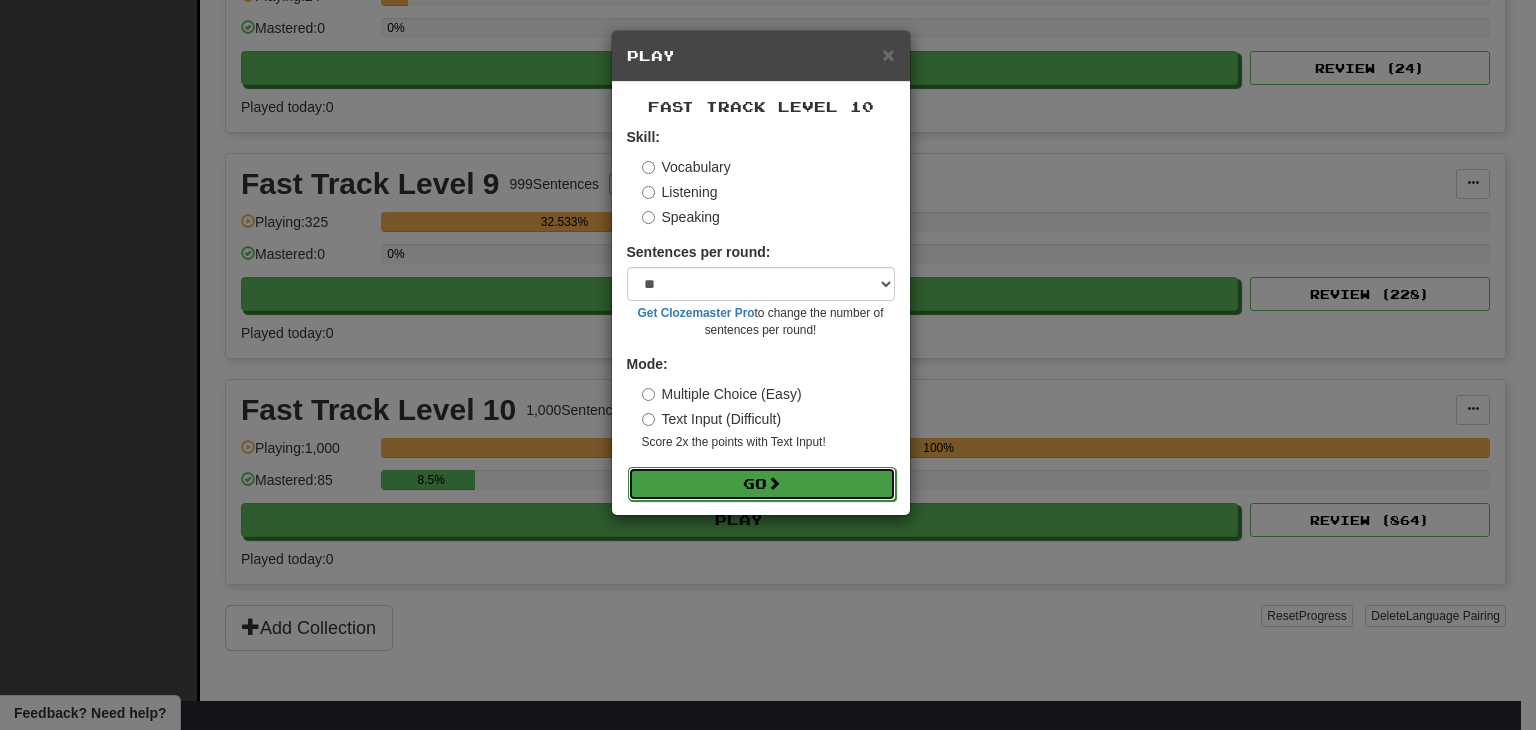 click on "Go" at bounding box center [762, 484] 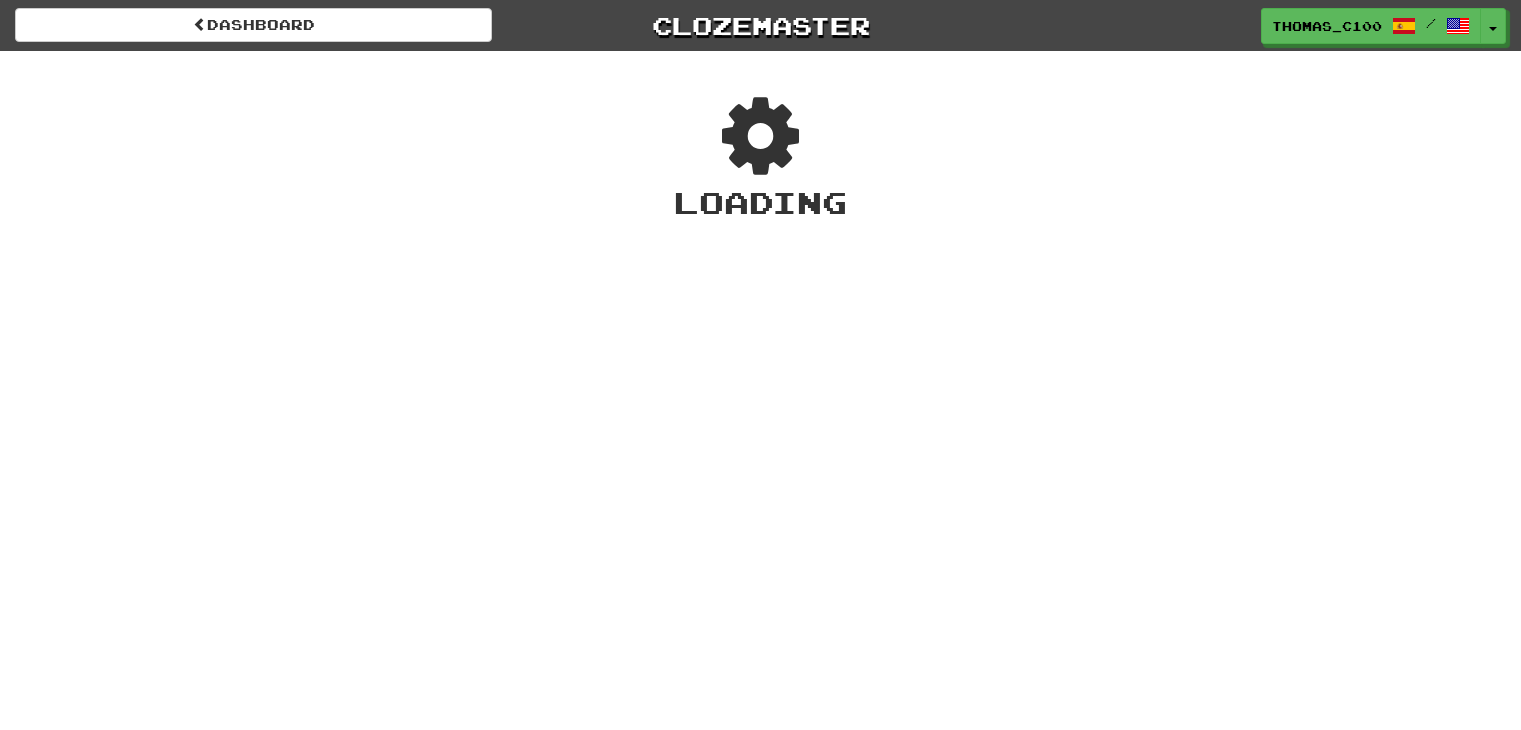 scroll, scrollTop: 0, scrollLeft: 0, axis: both 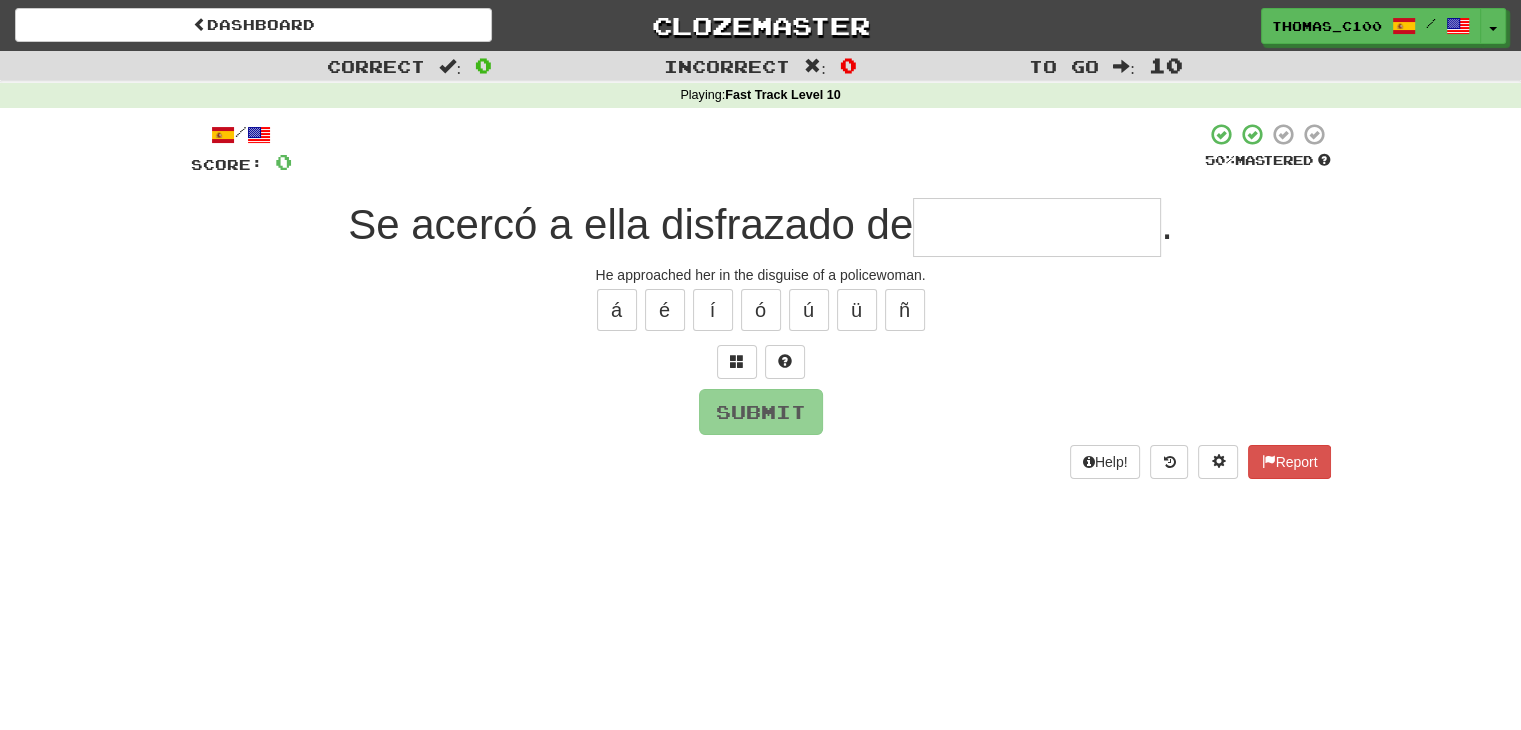 click at bounding box center [1037, 227] 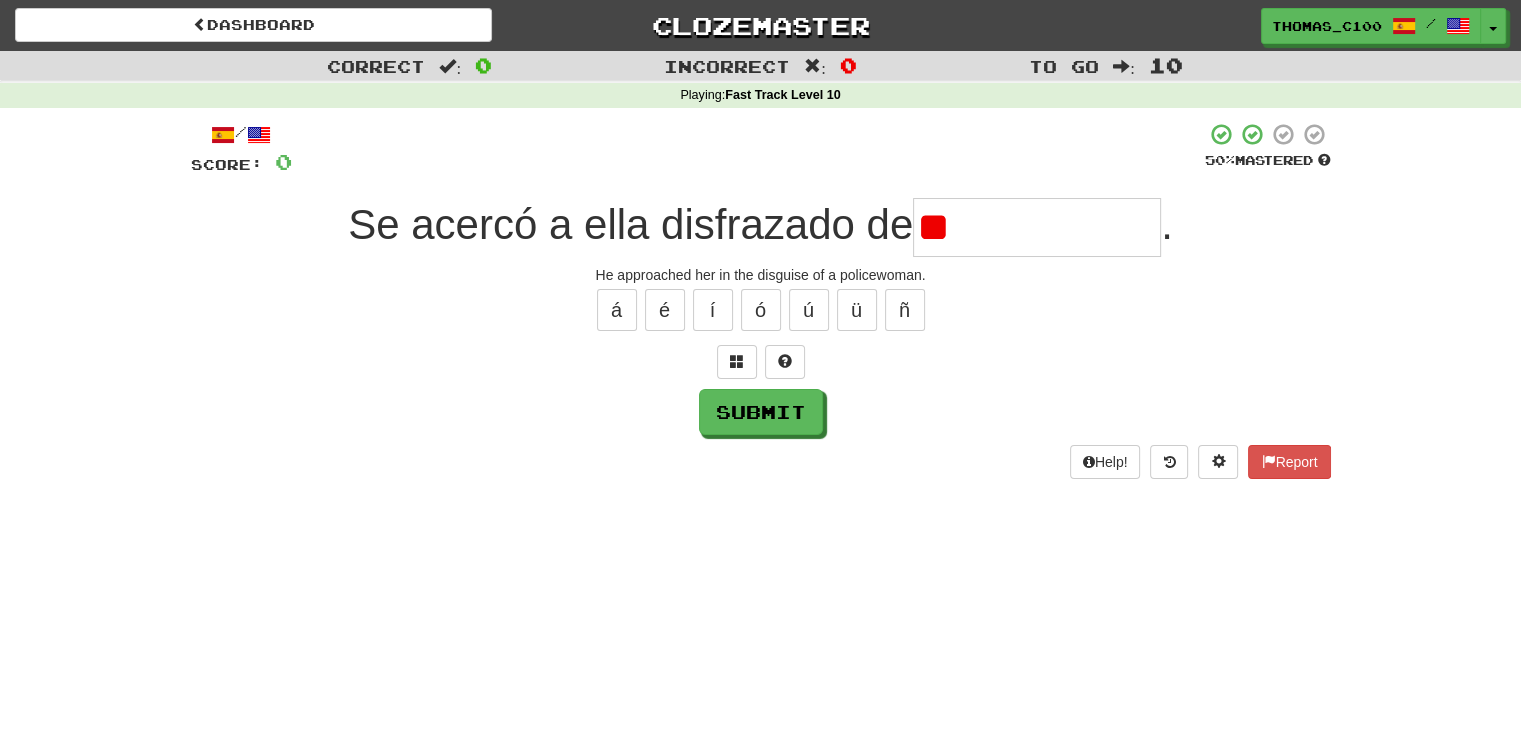 type on "*" 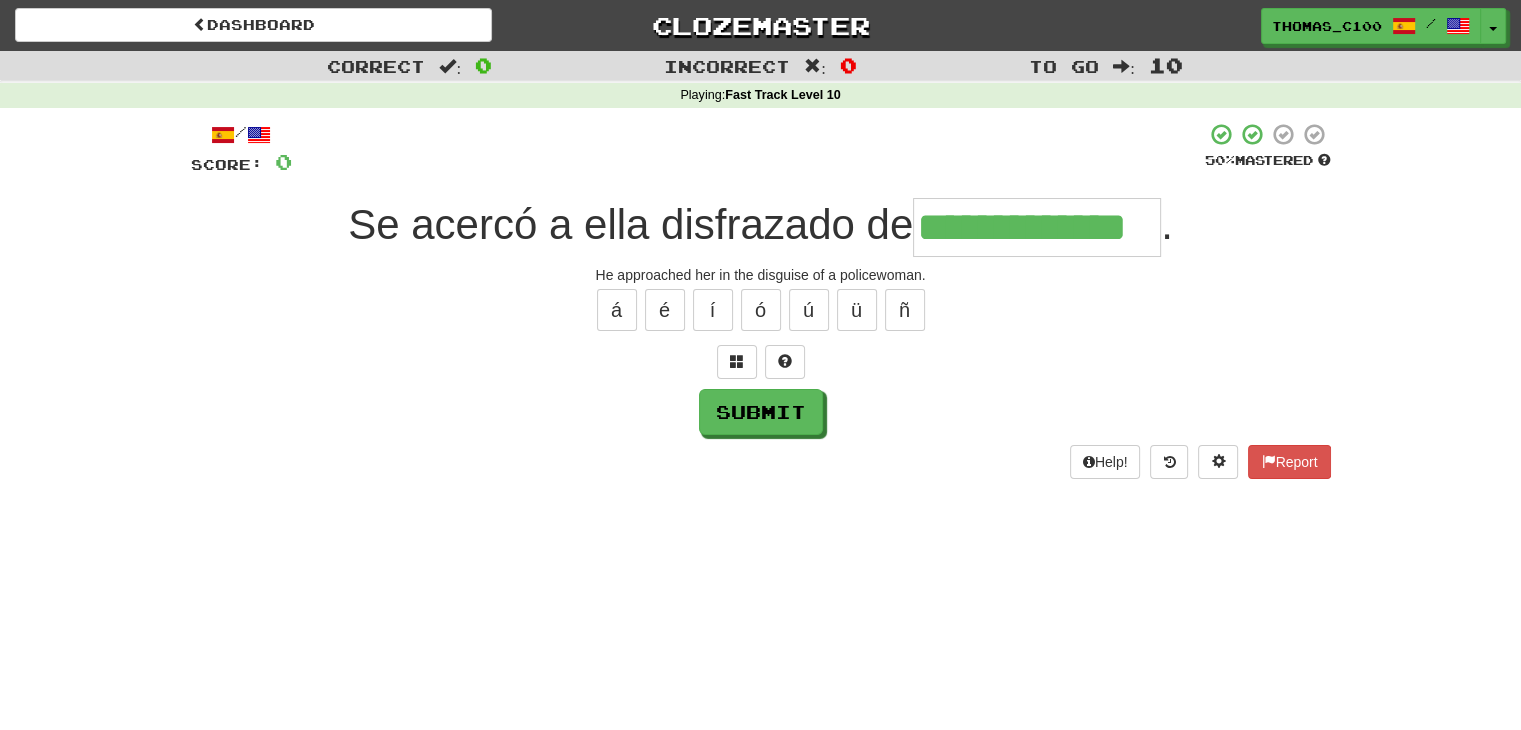 type on "**********" 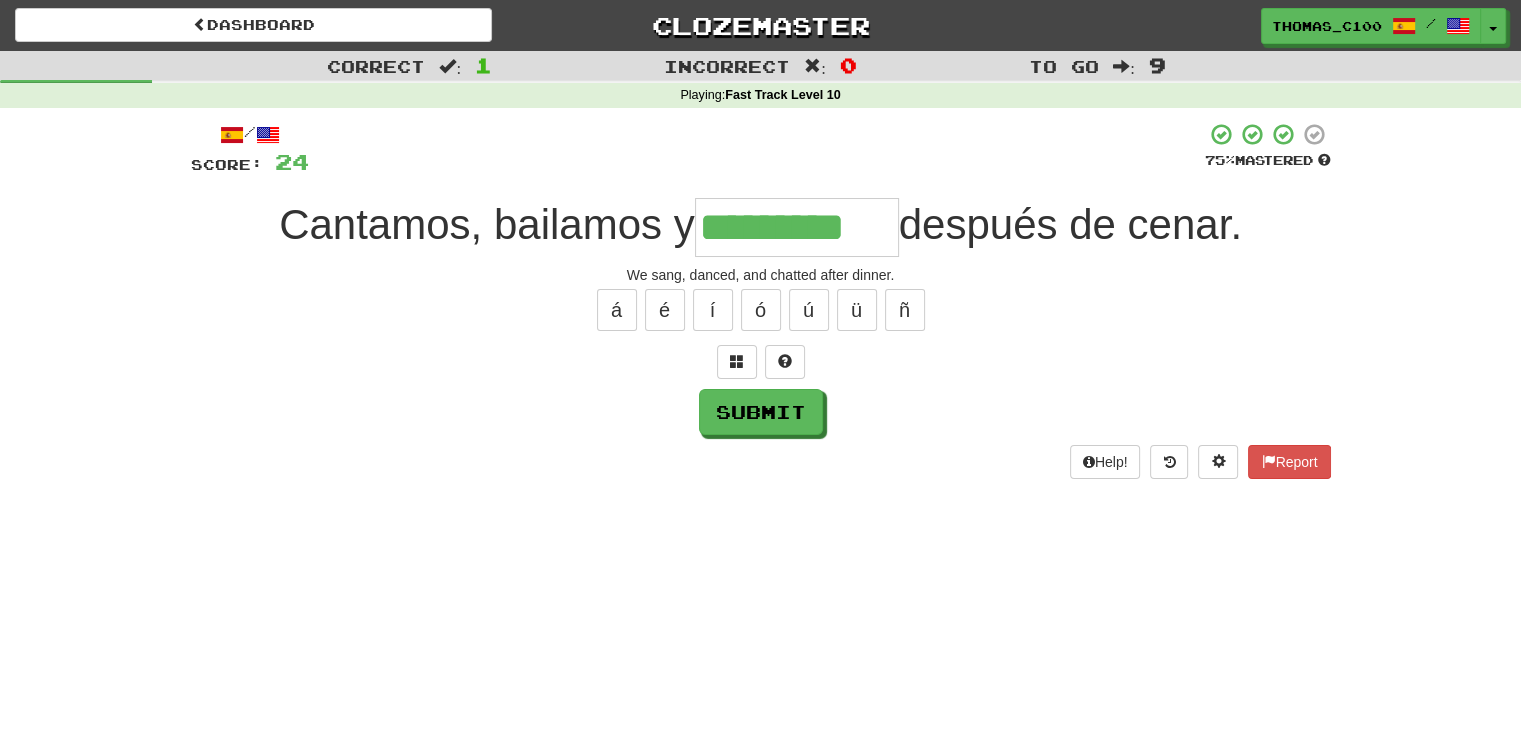 type on "*********" 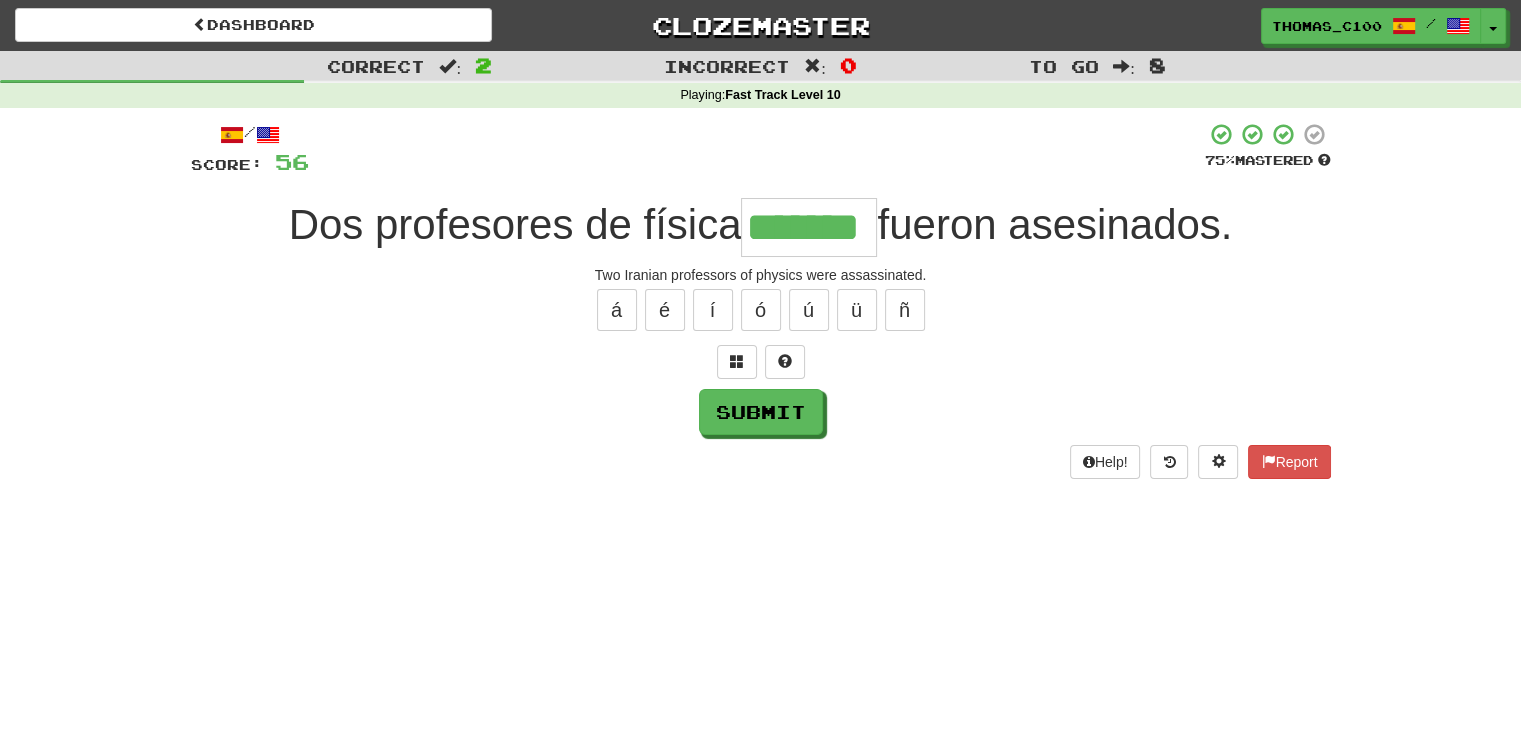 type on "*******" 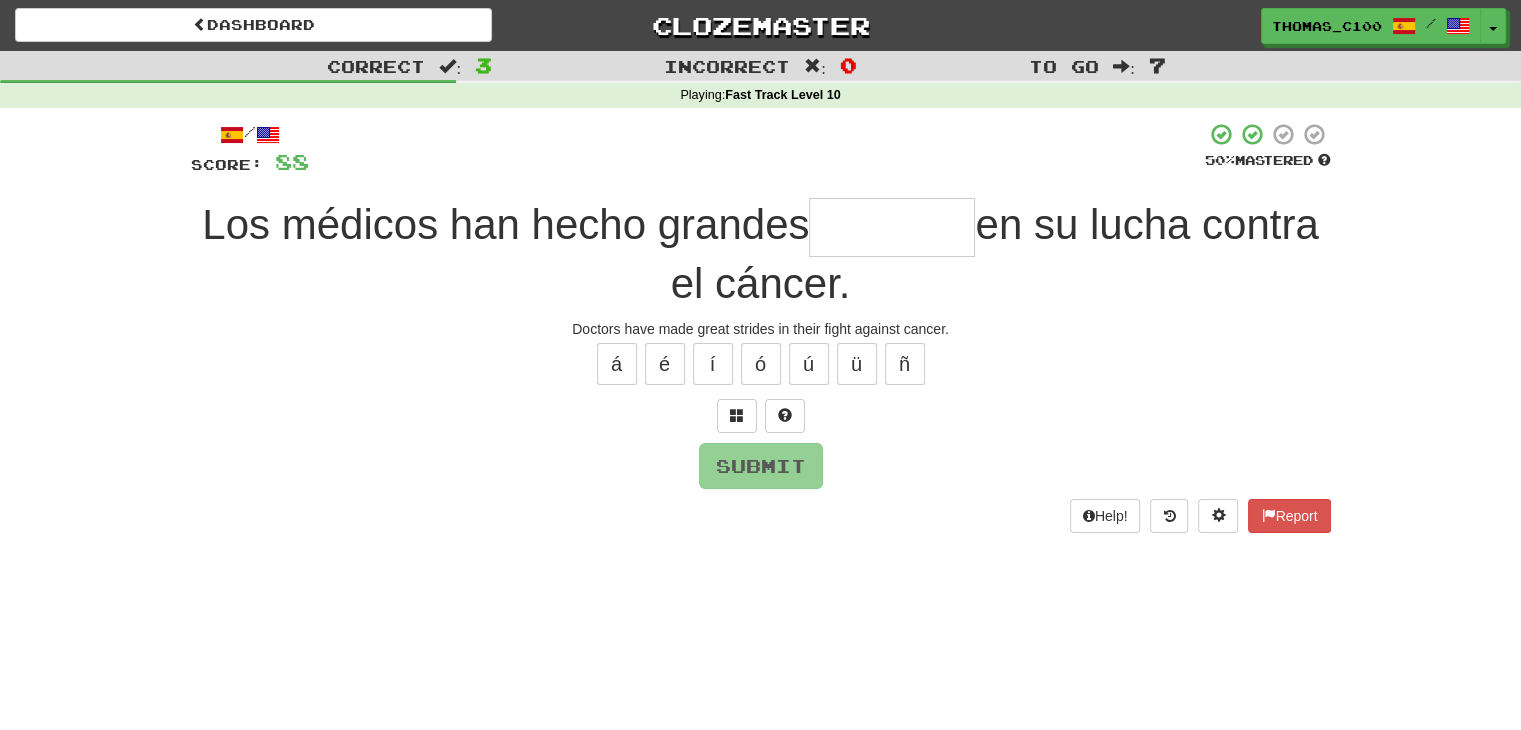 type on "*" 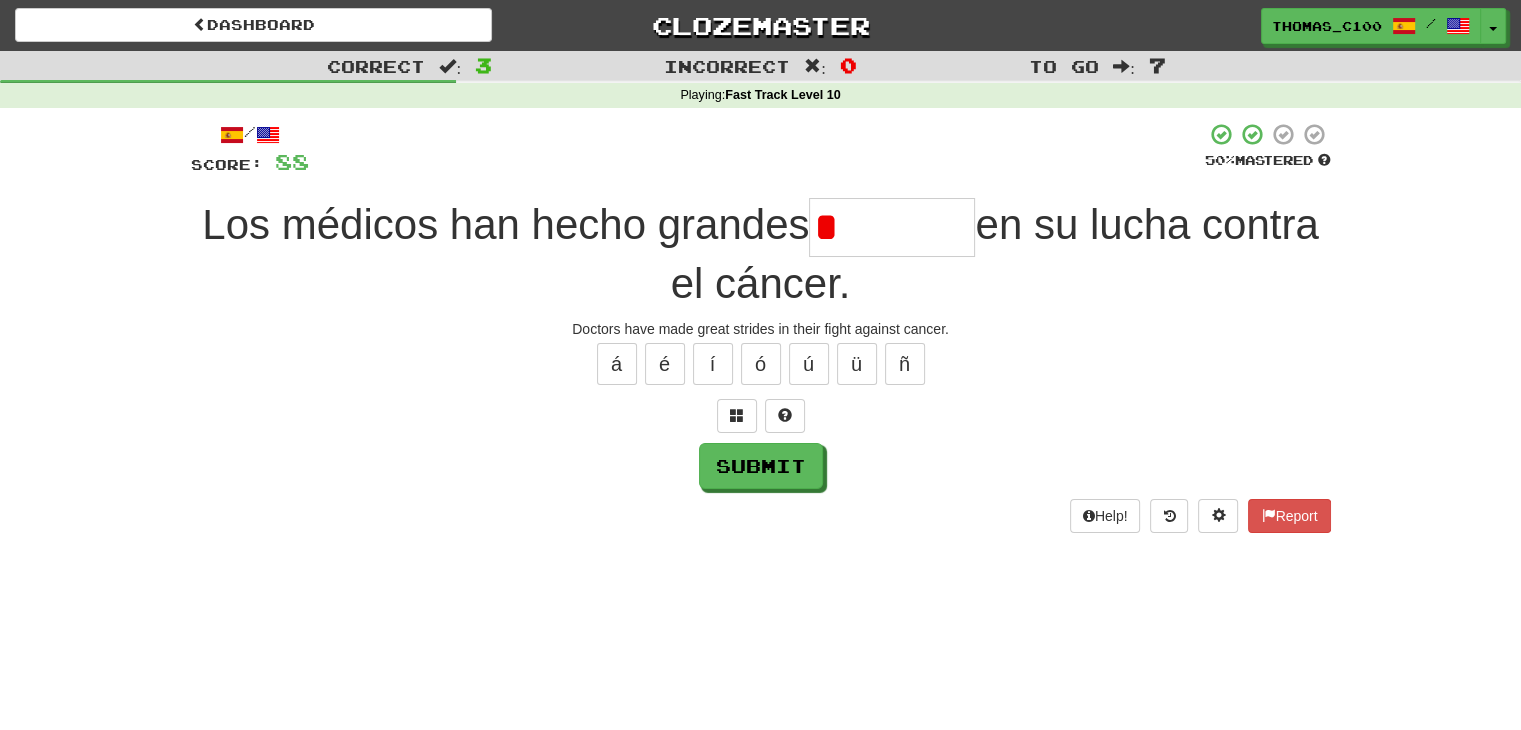 type on "*******" 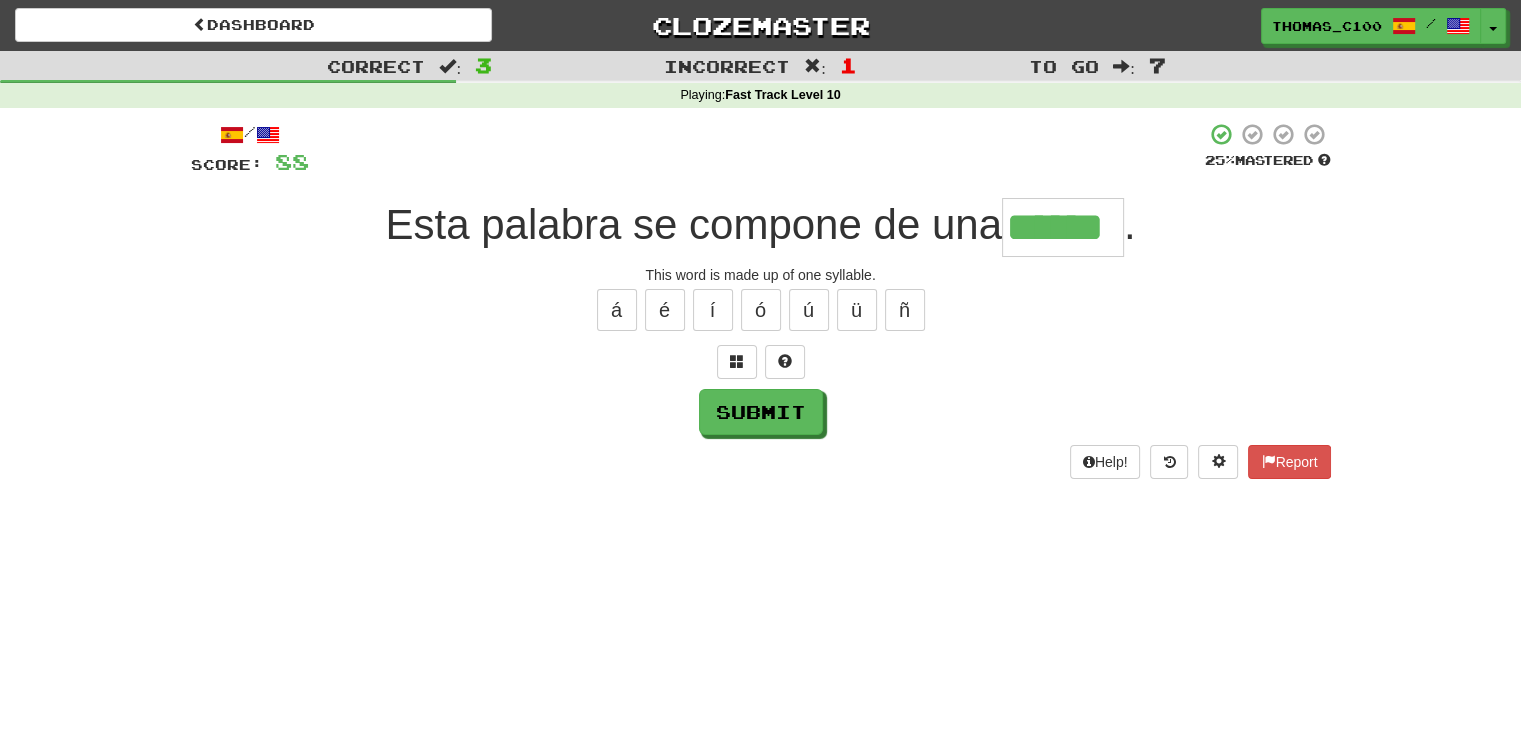 type on "******" 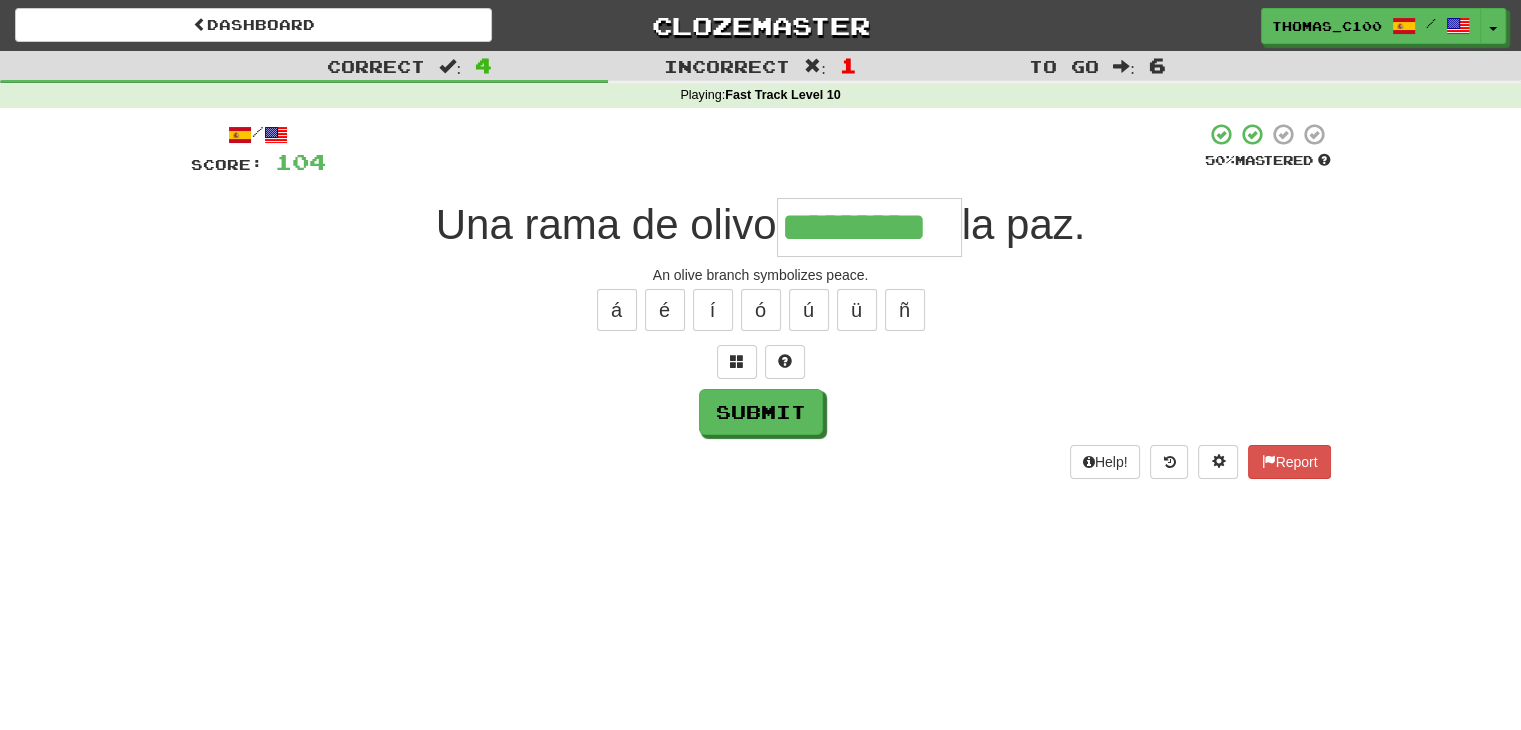type on "*********" 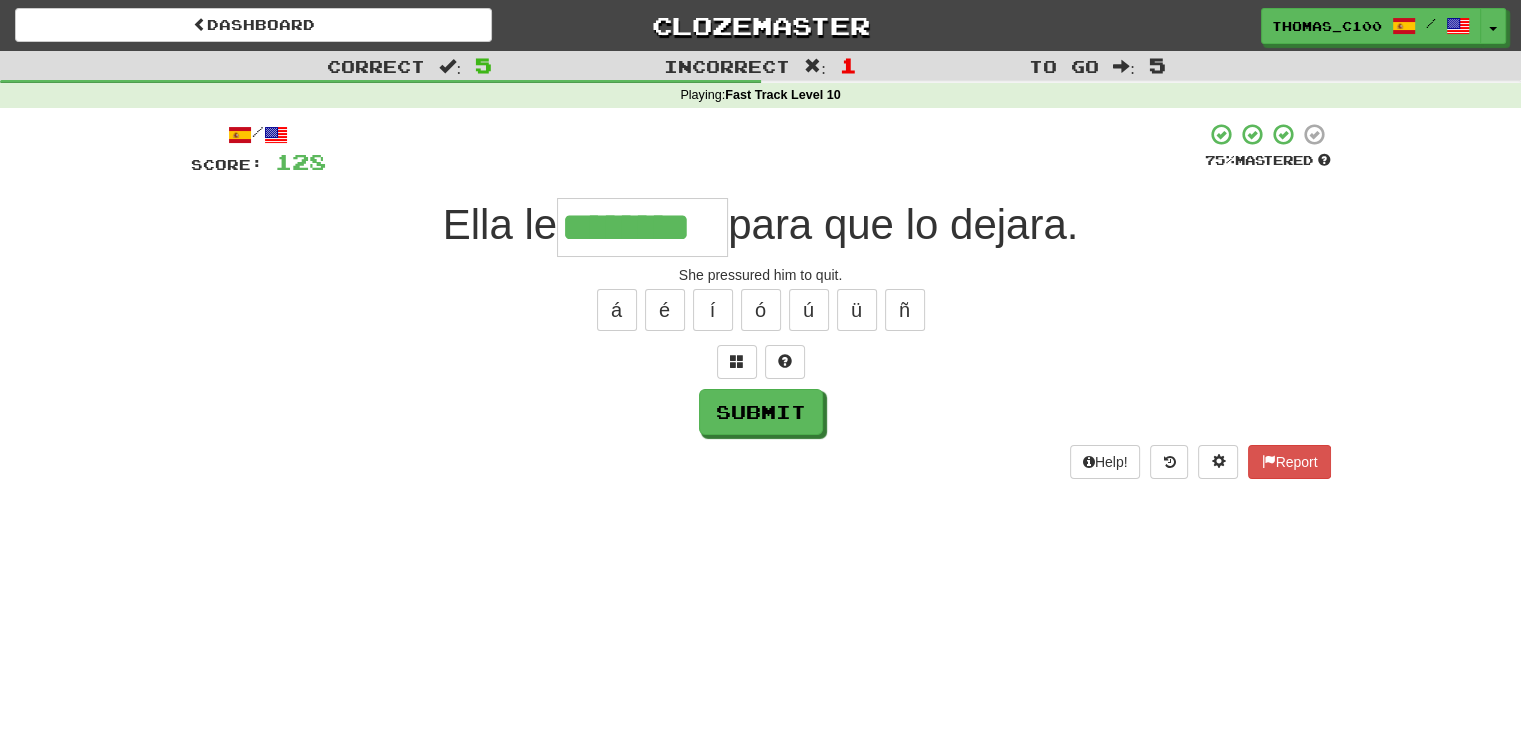 type on "********" 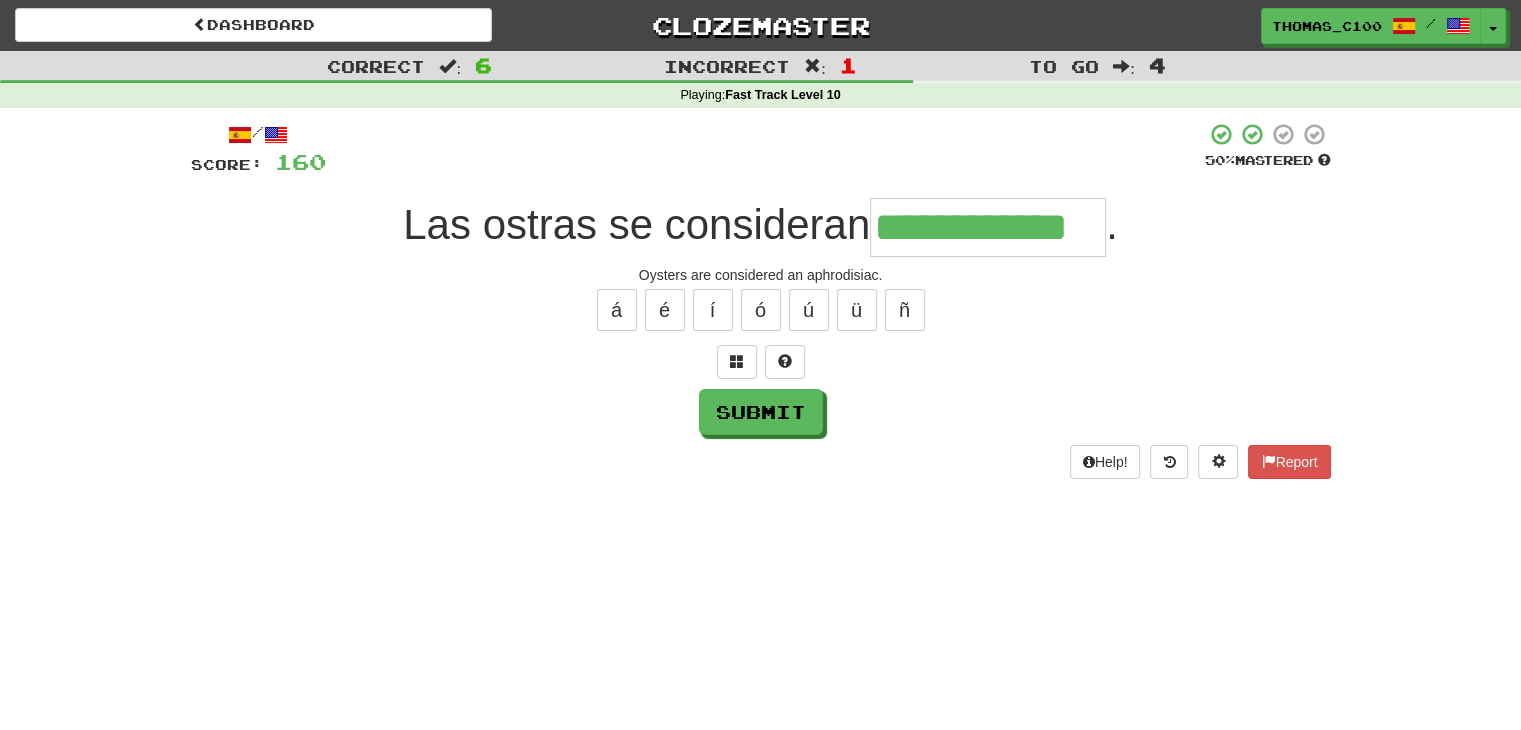 type on "**********" 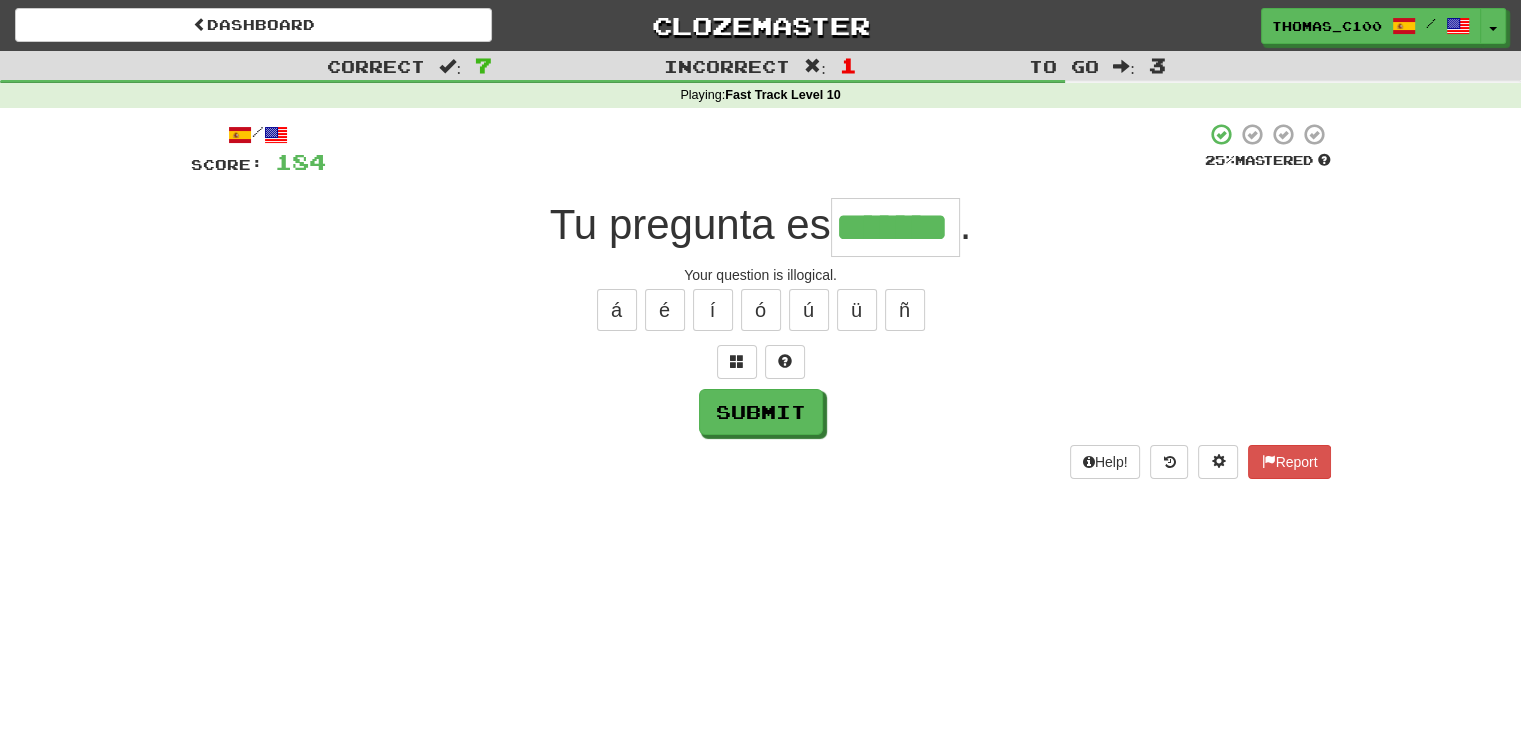 type on "*******" 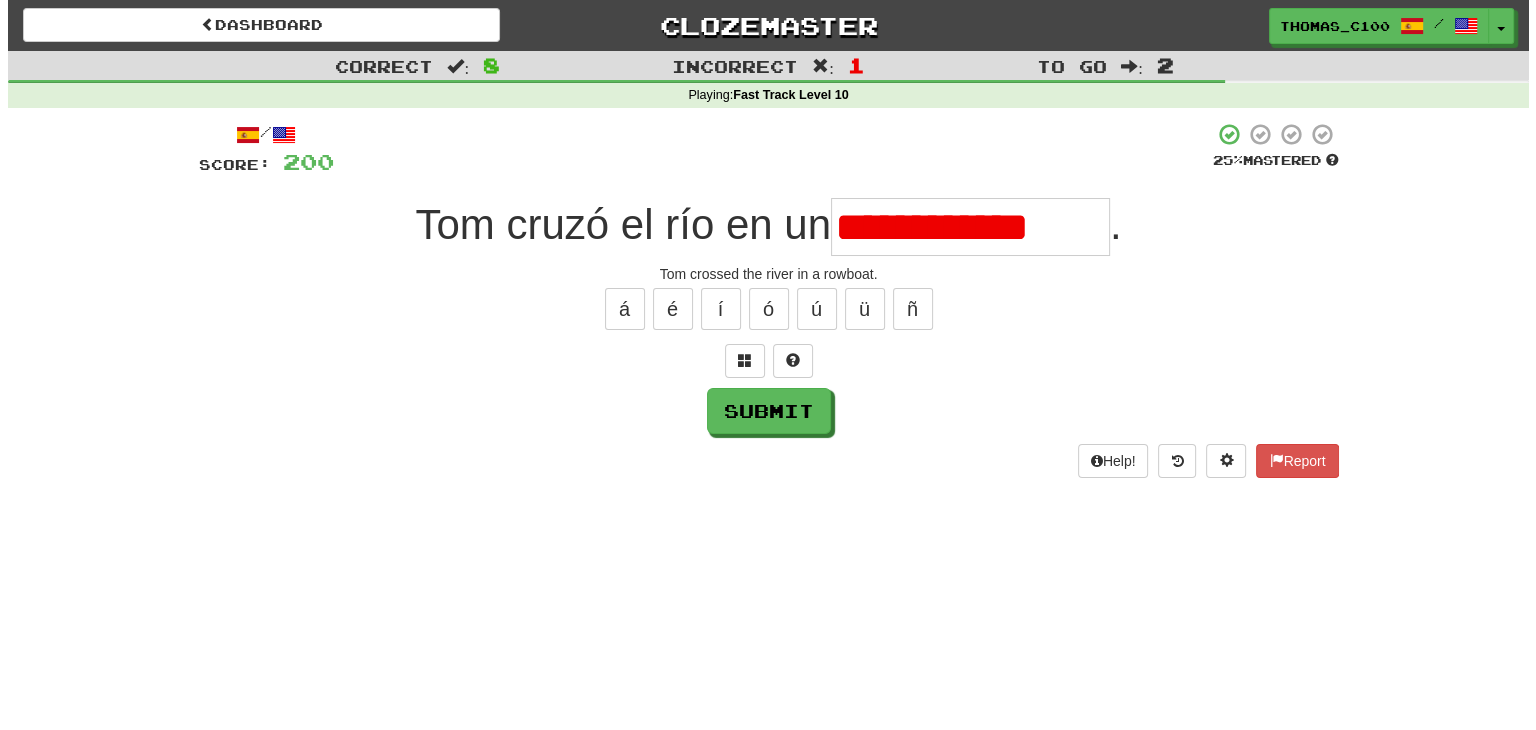 scroll, scrollTop: 0, scrollLeft: 0, axis: both 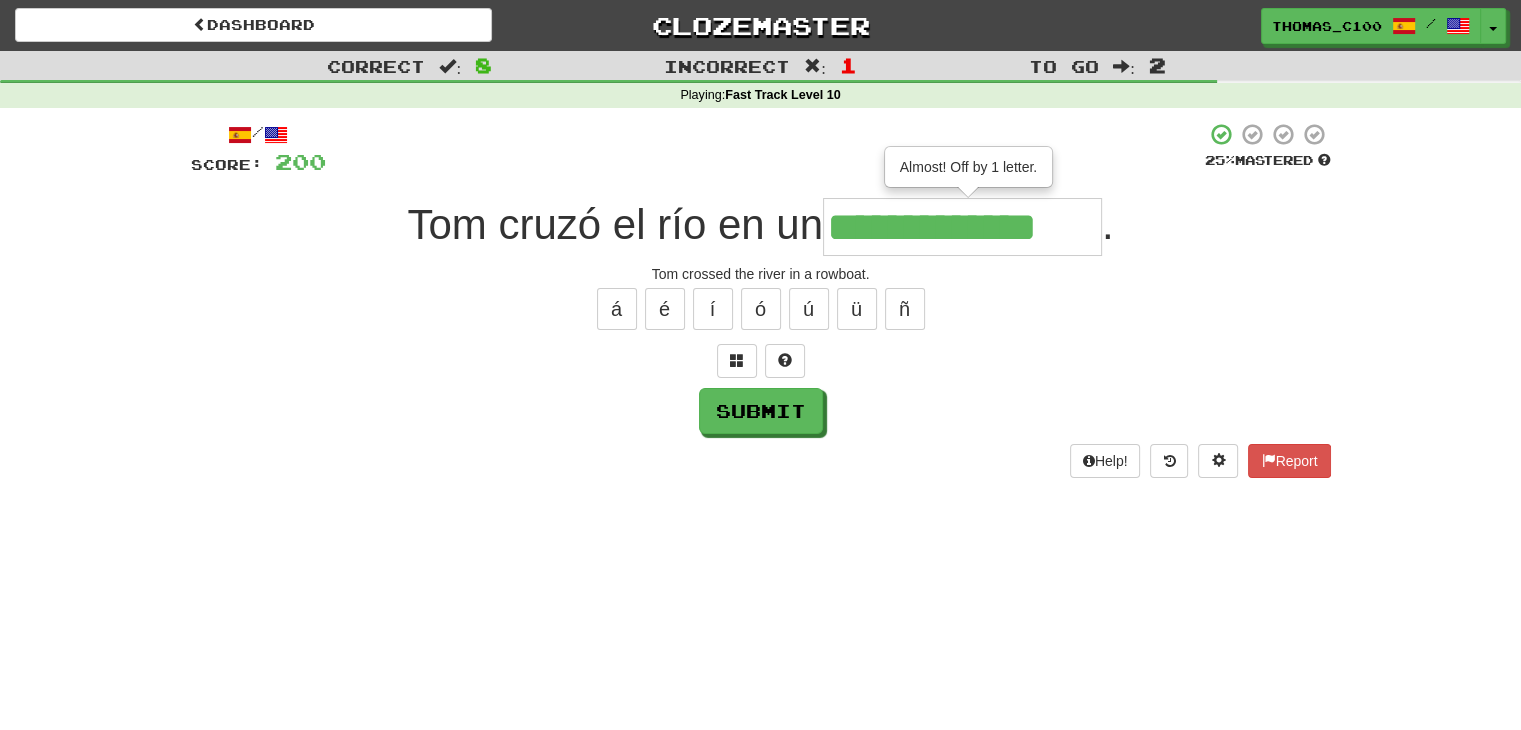 type on "**********" 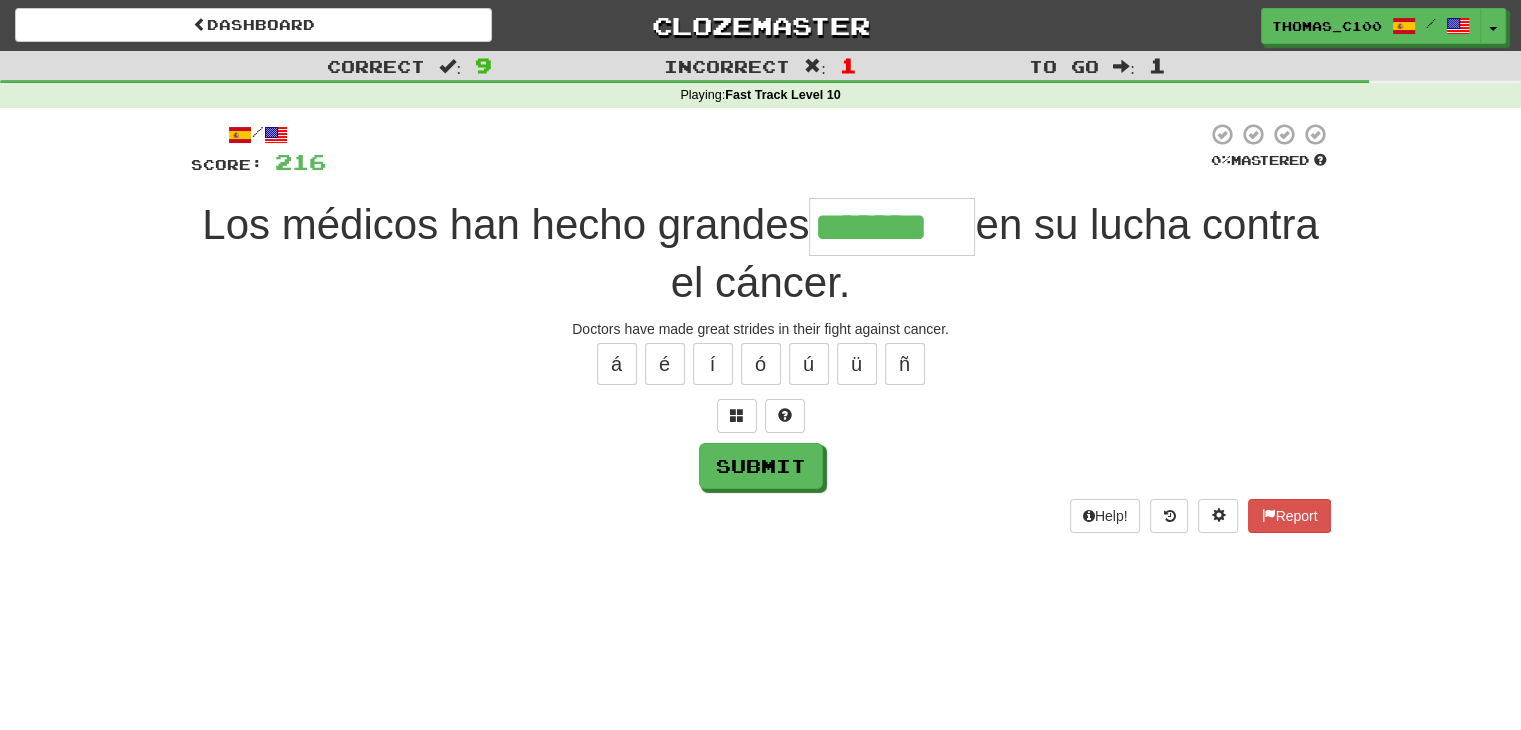 type on "*******" 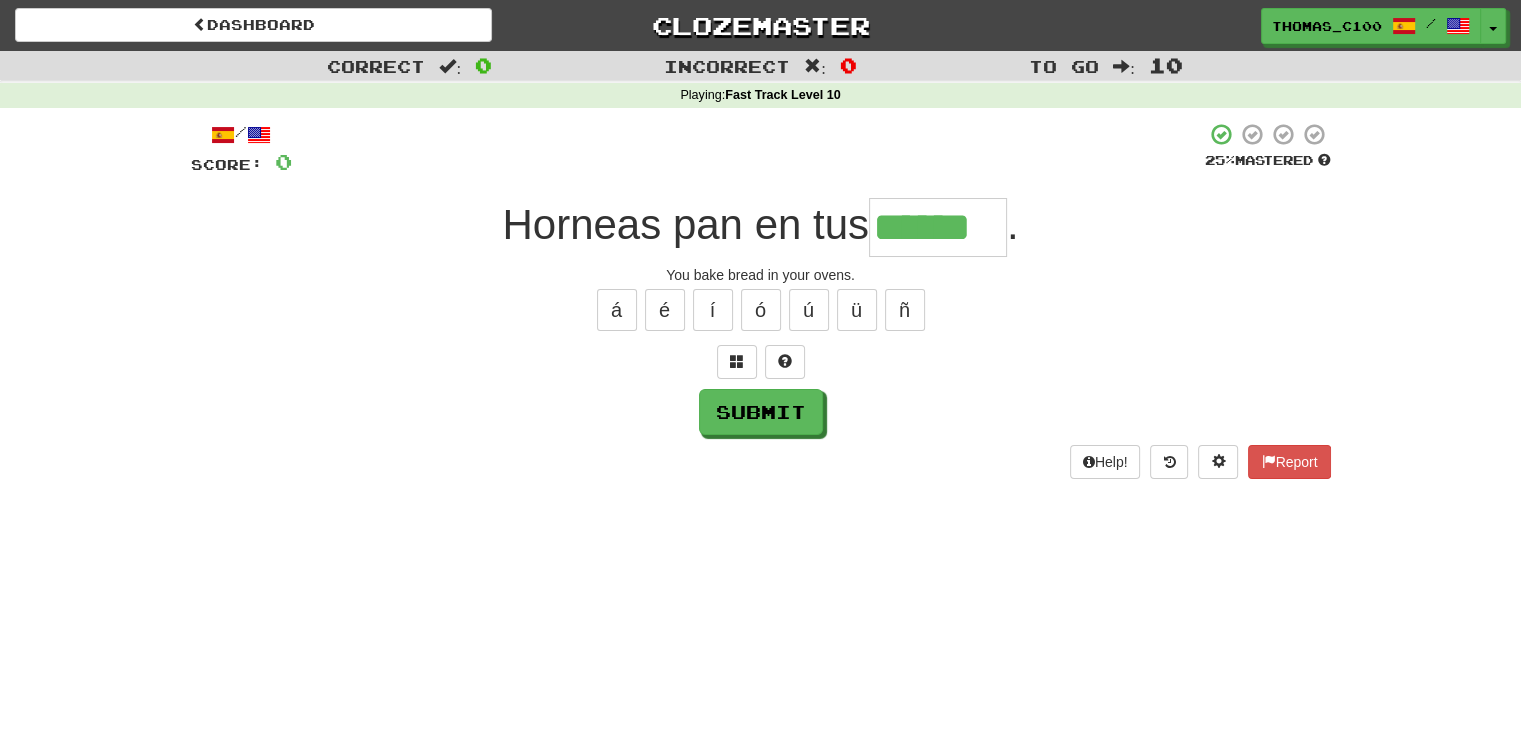 type on "******" 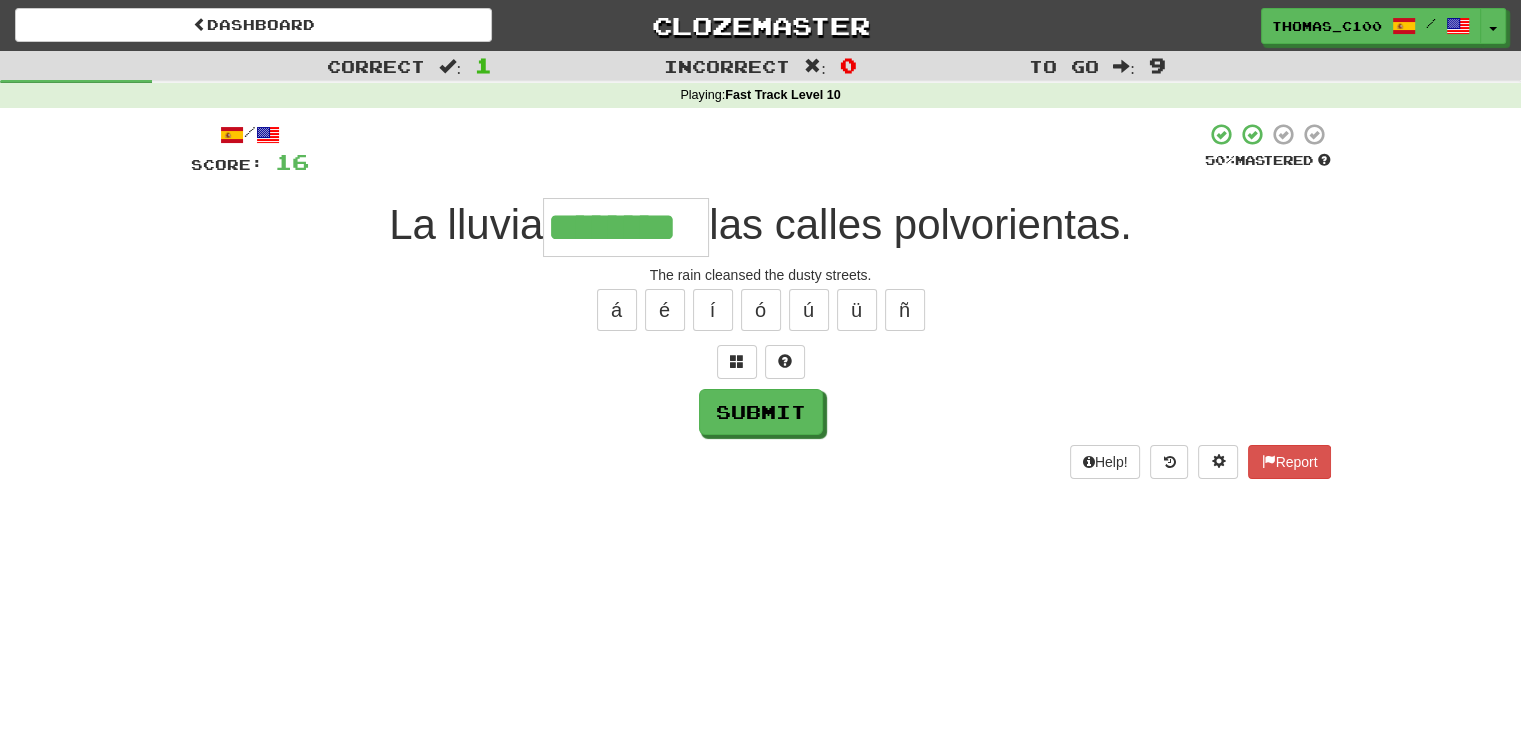 type on "********" 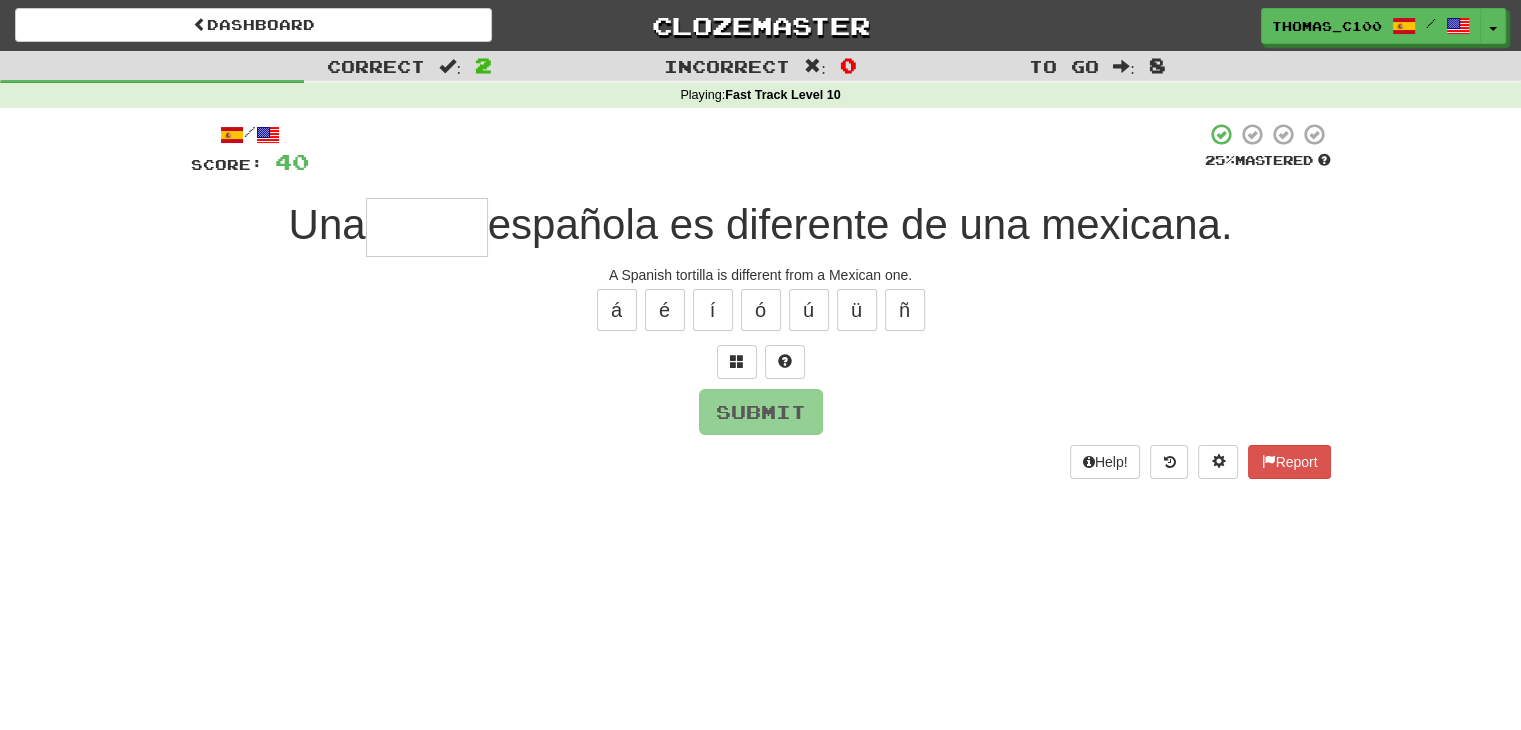 type on "*" 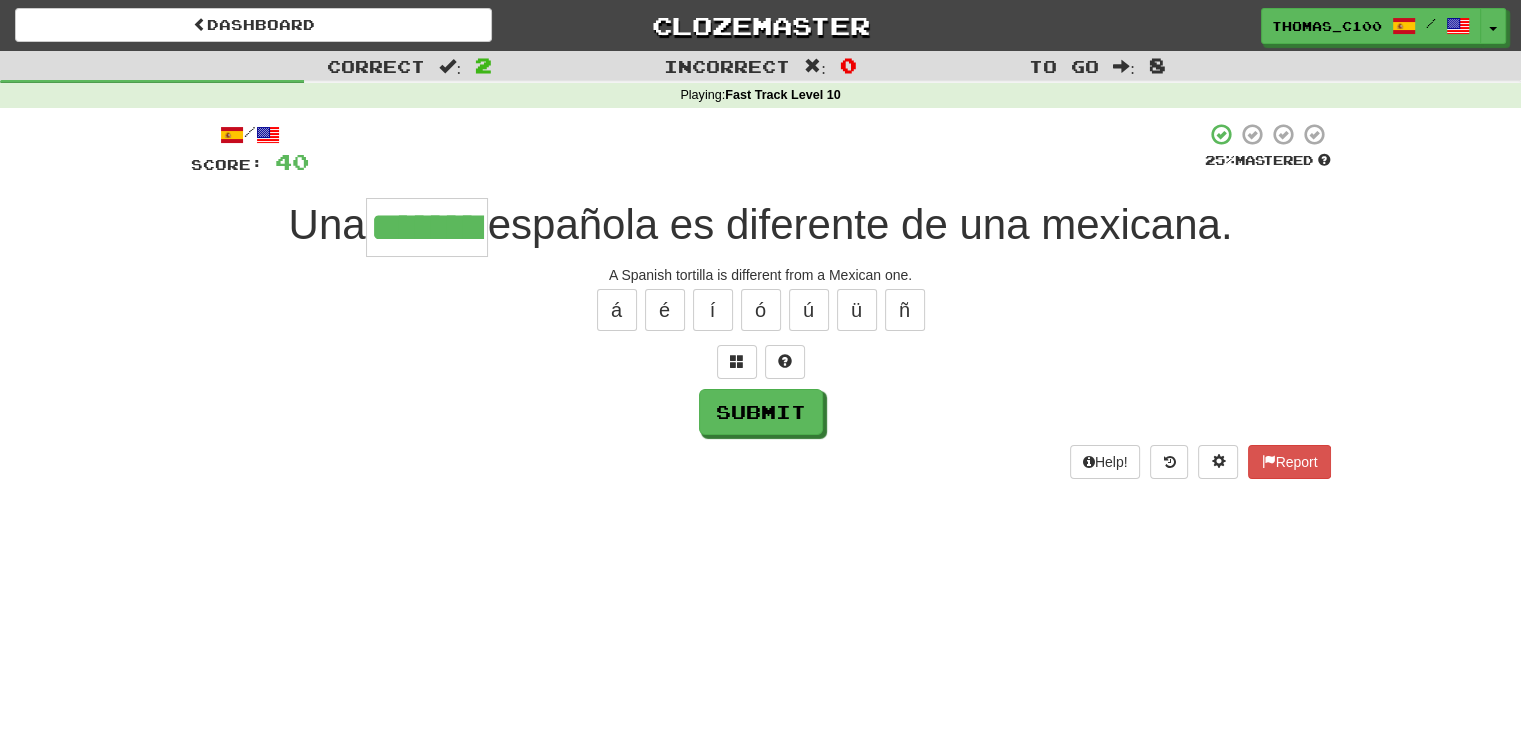 type on "********" 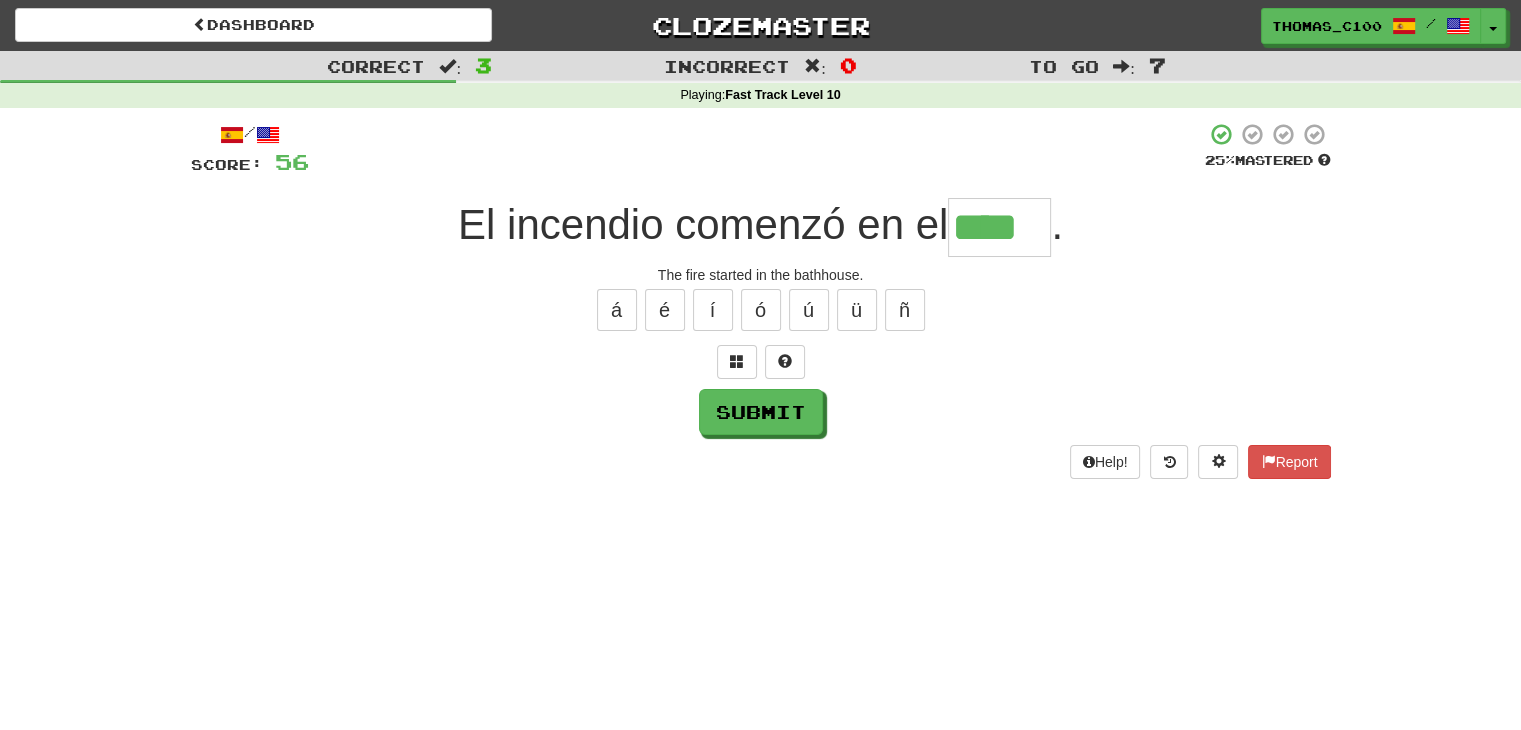 type on "****" 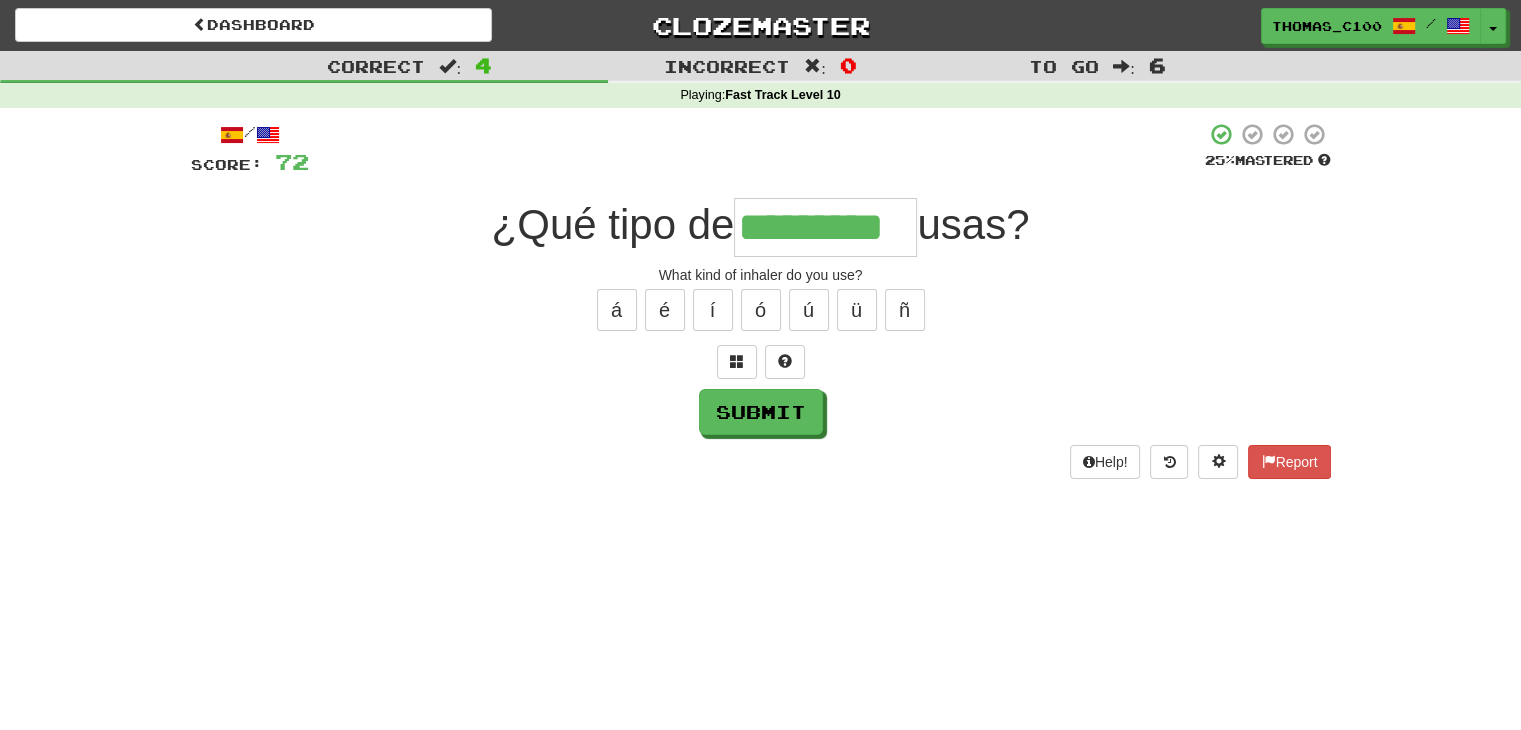 type on "*********" 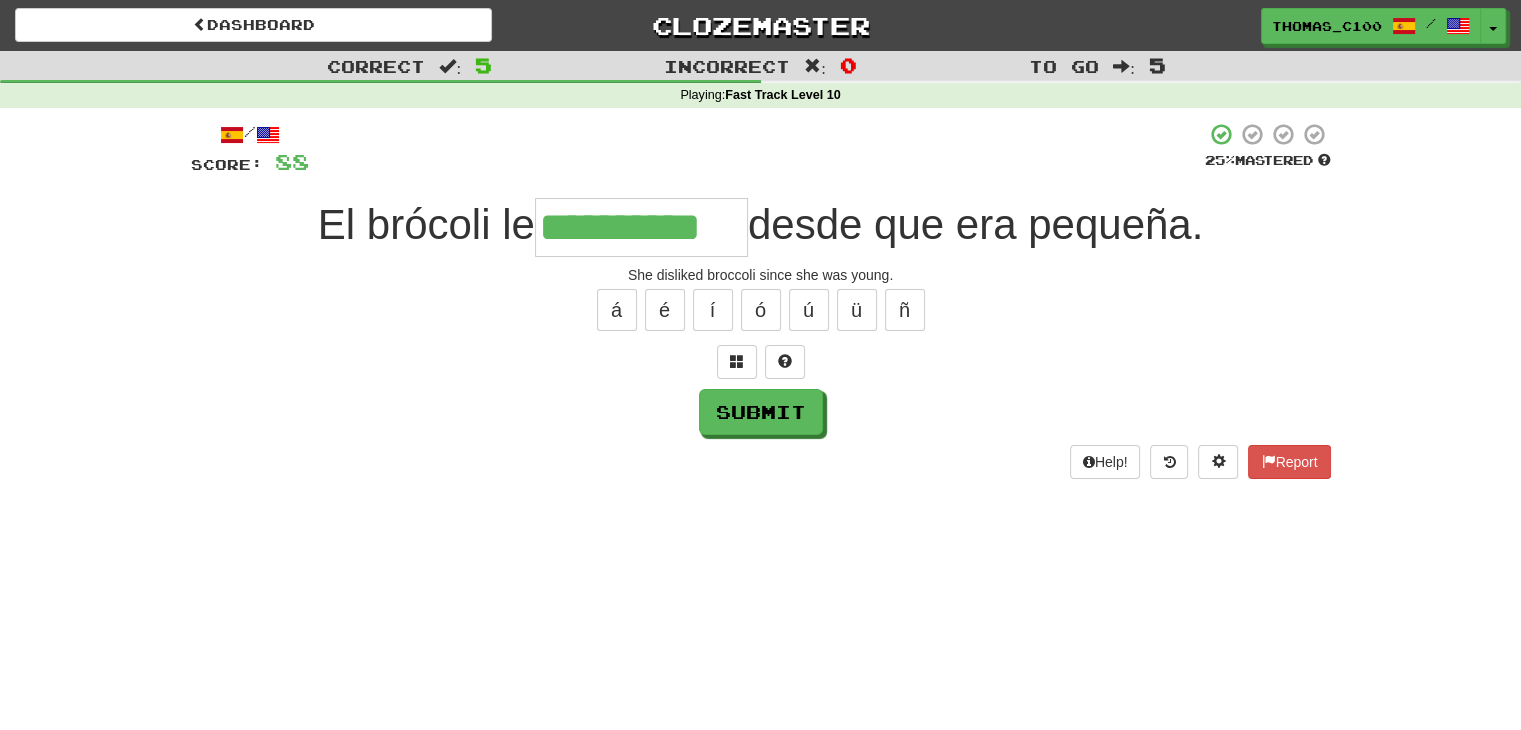 type on "**********" 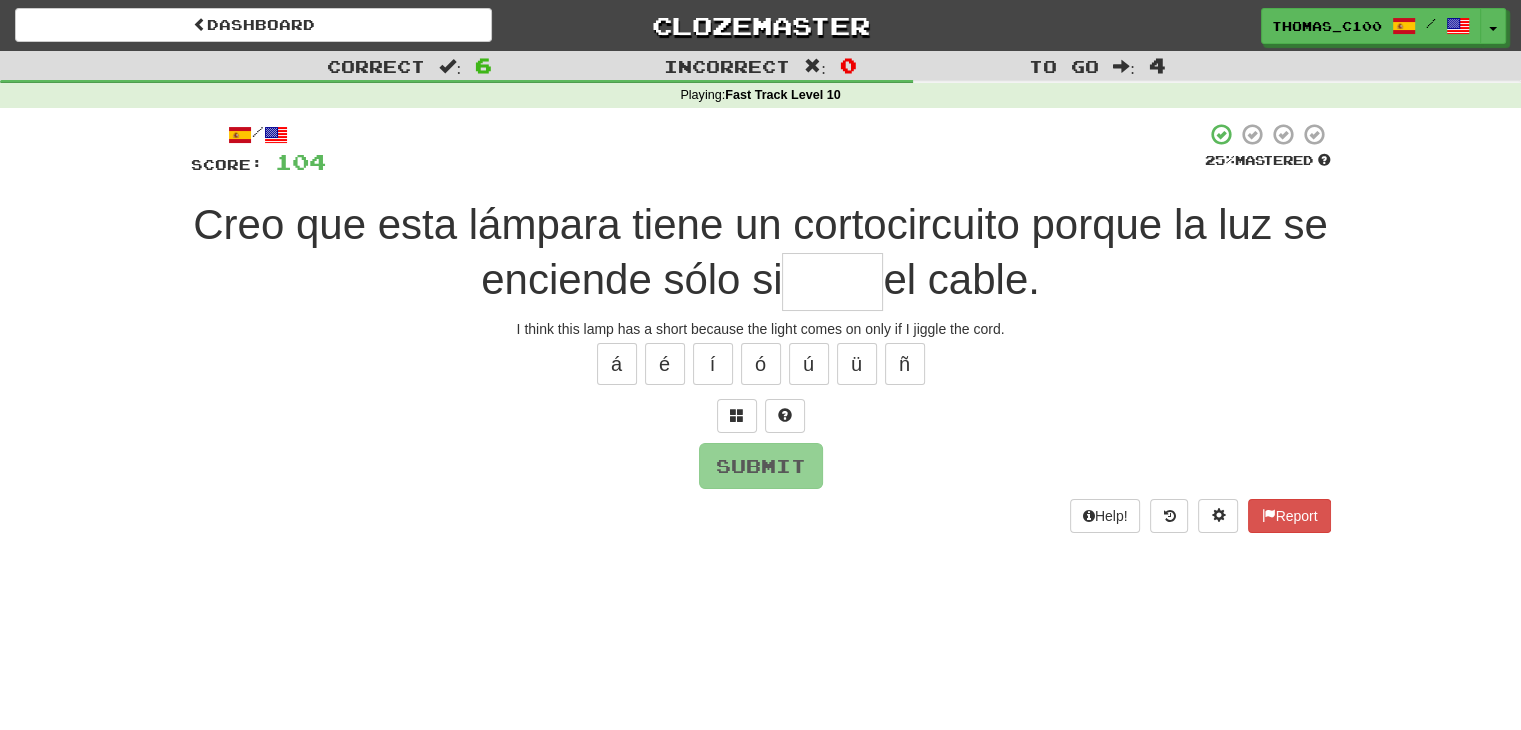 type on "*" 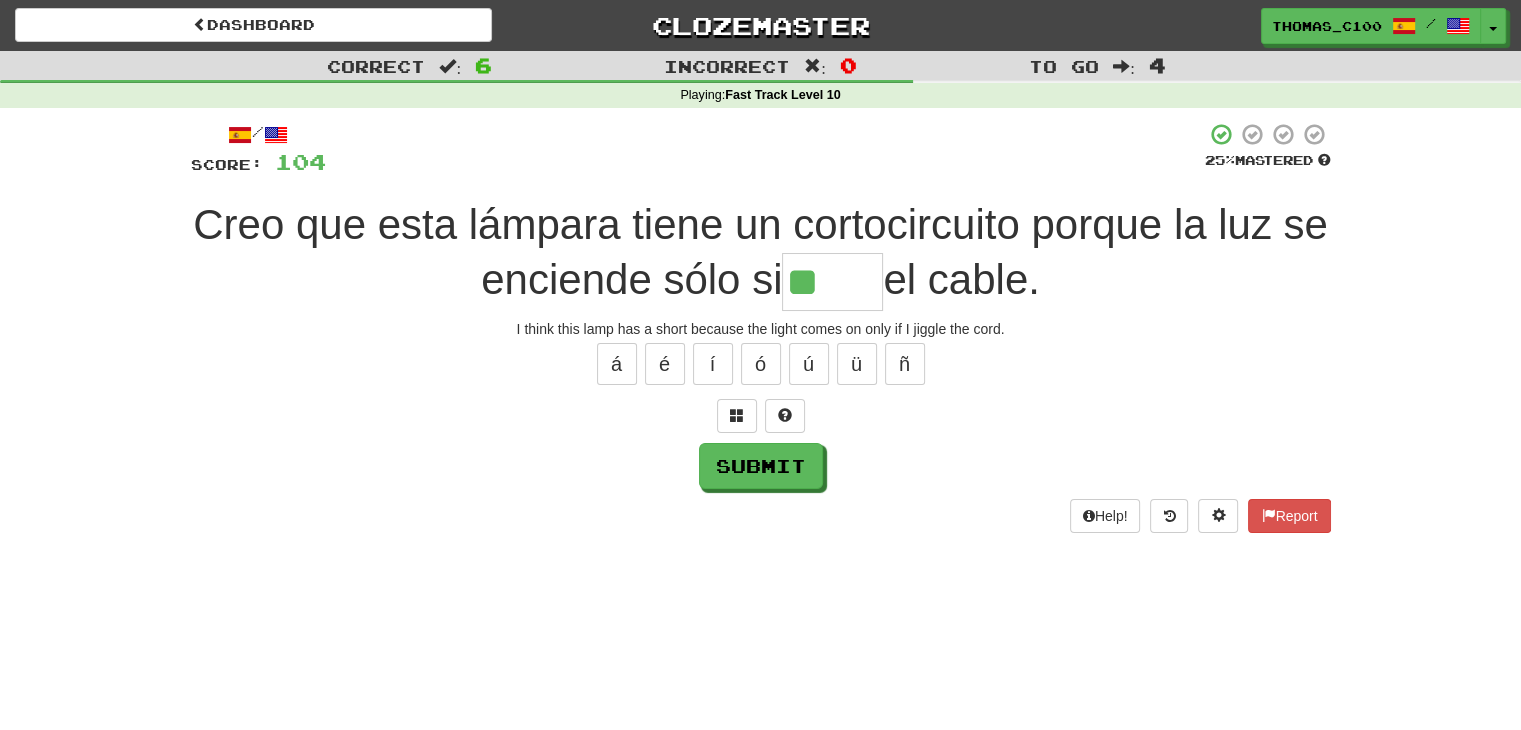 type on "*****" 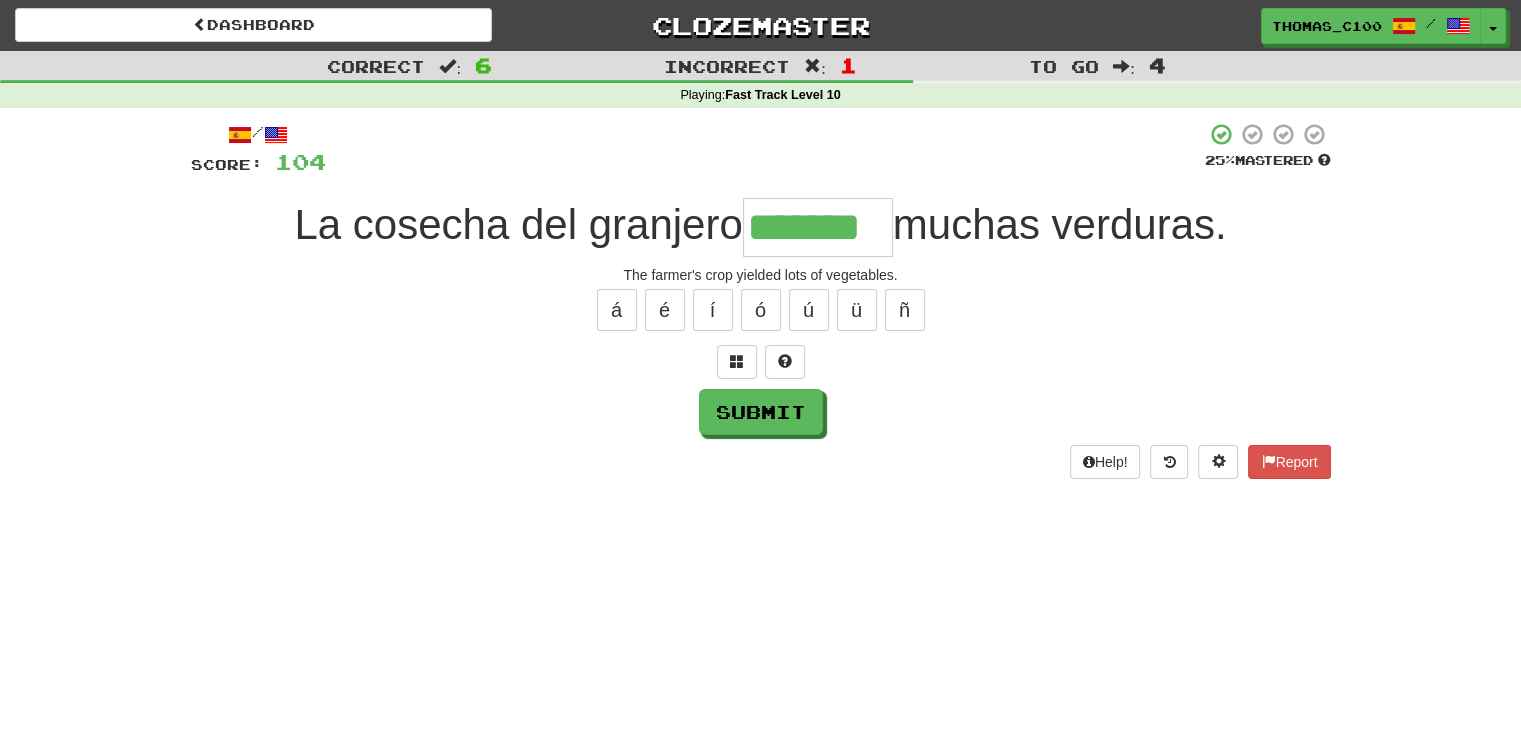 type on "*******" 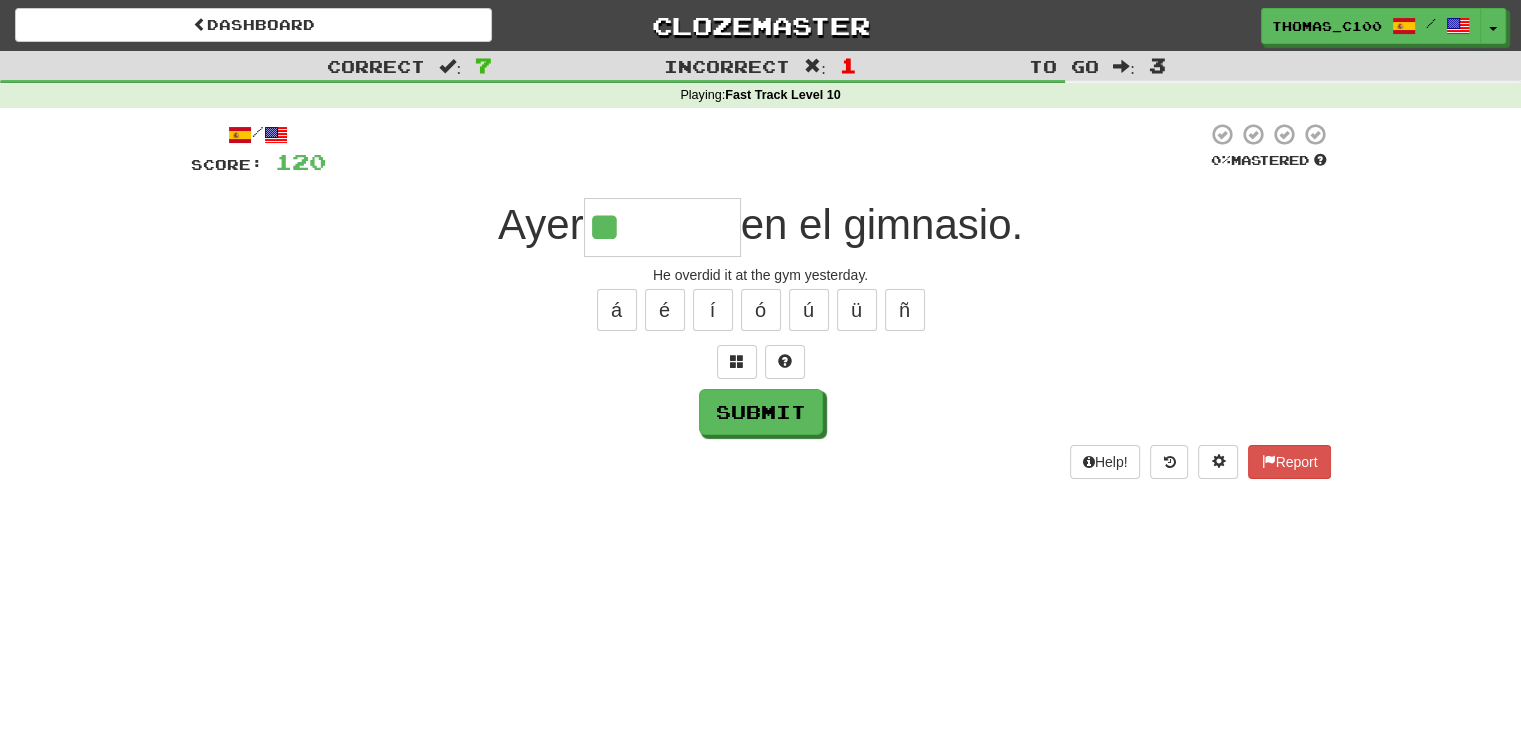 type on "*******" 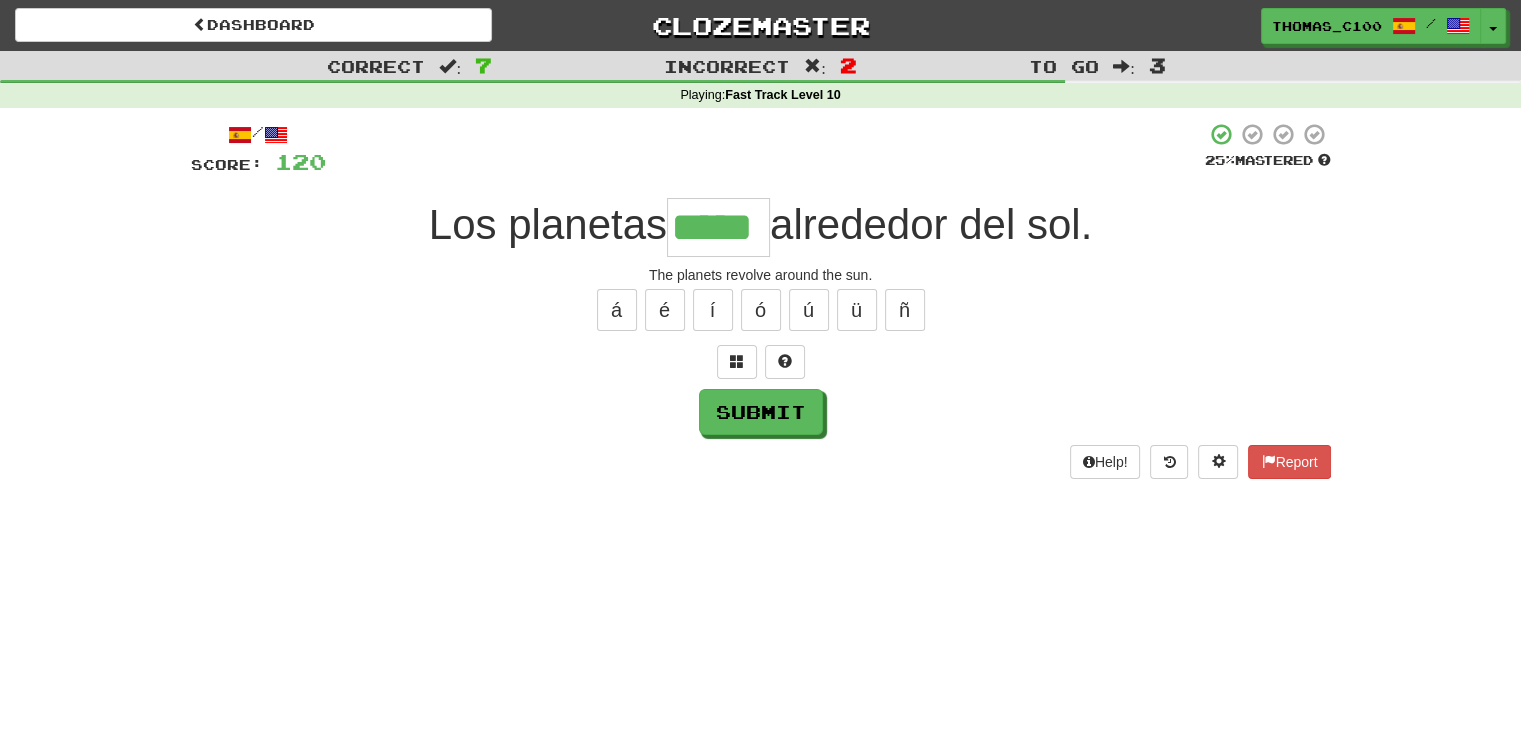 type on "*****" 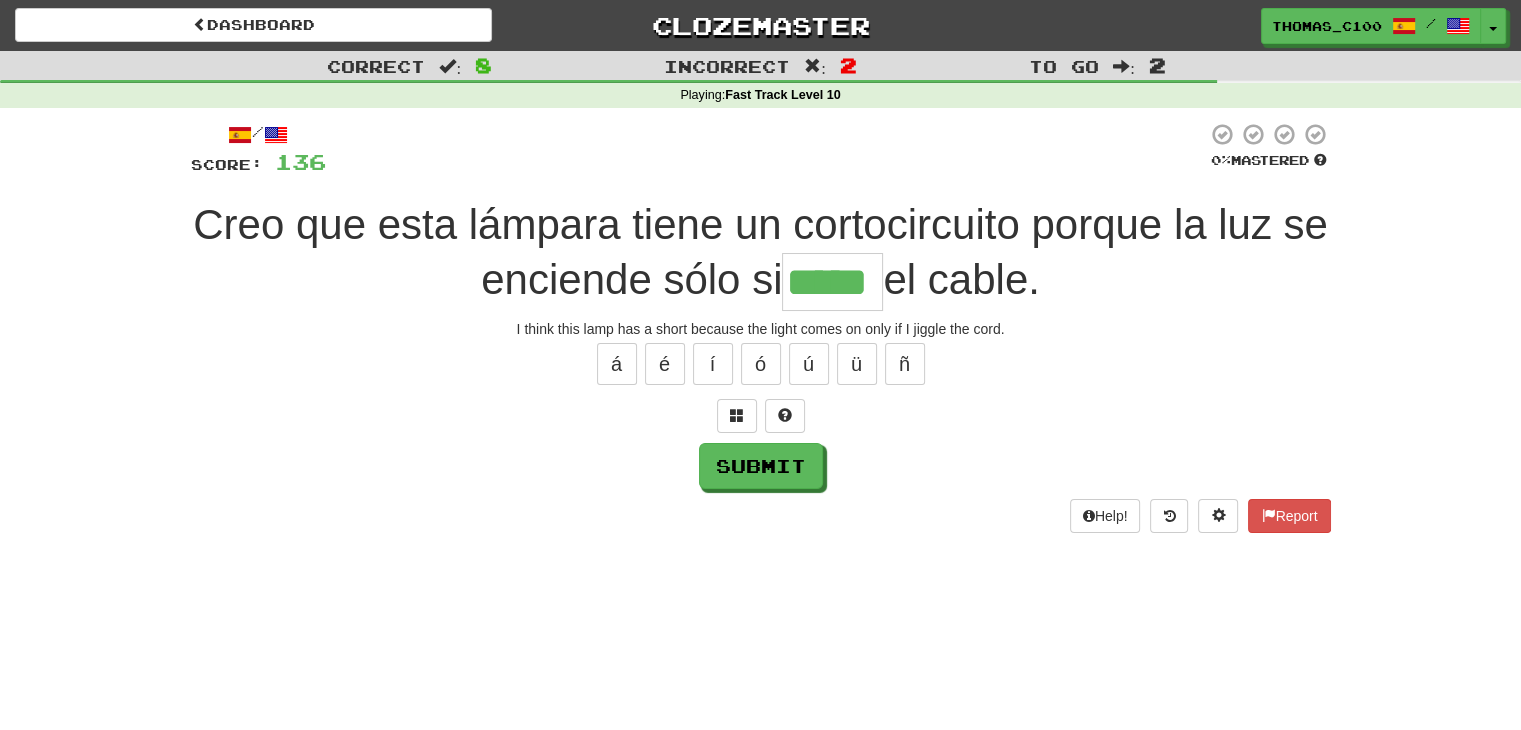type on "*****" 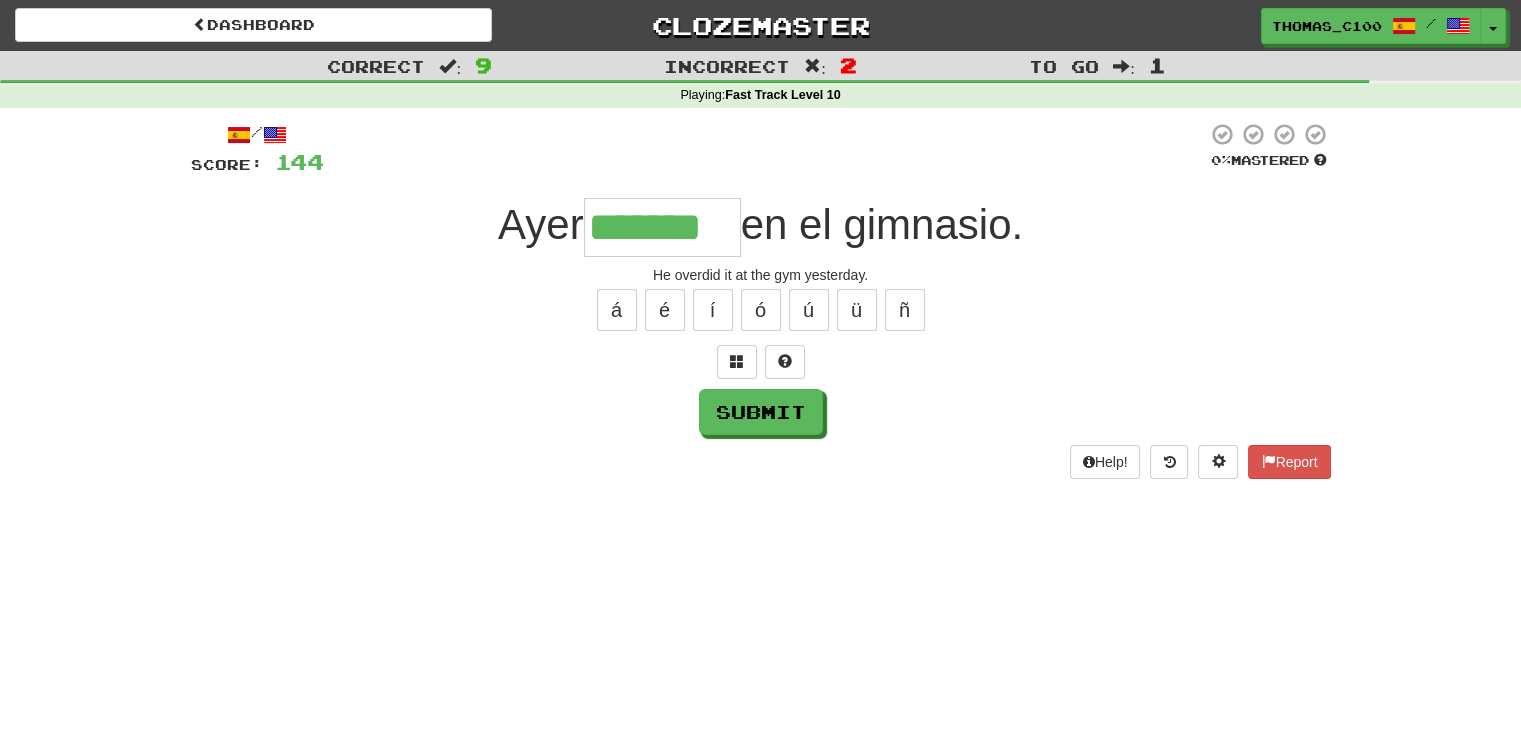 type on "*******" 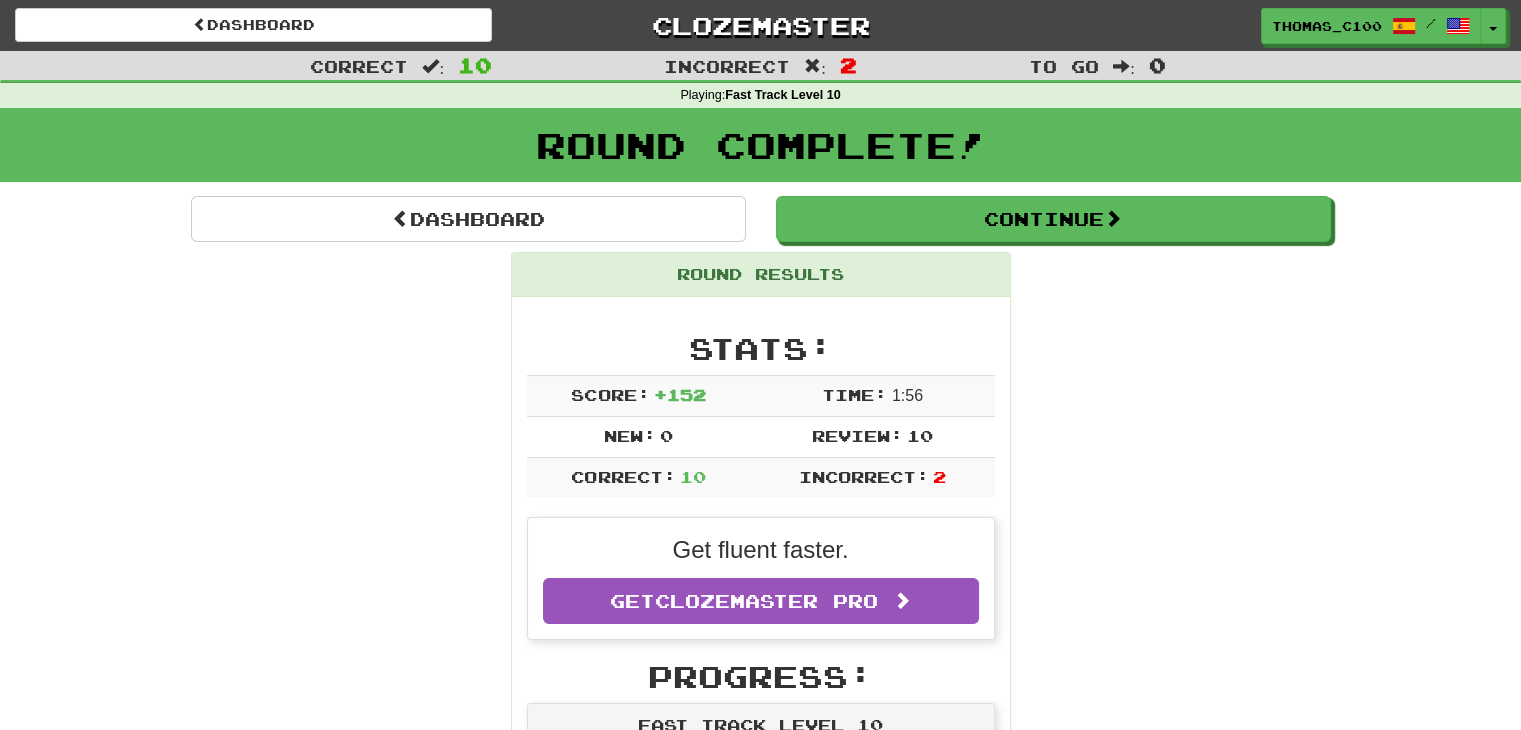 click on "Dashboard Continue  Round Results Stats: Score:   + 152 Time:   1 : 56 New:   0 Review:   10 Correct:   10 Incorrect:   2 Get fluent faster. Get  Clozemaster Pro   Progress: Fast Track Level 10 Playing:  1,000  /  1,000 100% Mastered:  88  /  1,000 8.8% Ready for Review:  844  /  Level:  55 762  points to level  56  - keep going! Ranked:  452 nd  this week Sentences:  Report Horneas pan en tus  hornos . You bake bread in your ovens.  Report La lluvia  limpiaba  las calles polvorientas. The rain cleansed the dusty streets.  Report Una  tortilla  española es diferente de una mexicana. A Spanish tortilla is different from a Mexican one.  Report El incendio comenzó en el  baño . The fire started in the bathhouse.  Report ¿Qué tipo de  inhalador  usas? What kind of inhaler do you use?  Report El brócoli le  disgustaba  desde que era pequeña. She disliked broccoli since she was young.  Report Creo que esta lámpara tiene un cortocircuito porque la luz se enciende sólo si  agito  el cable.  Report produjo" at bounding box center (761, 1238) 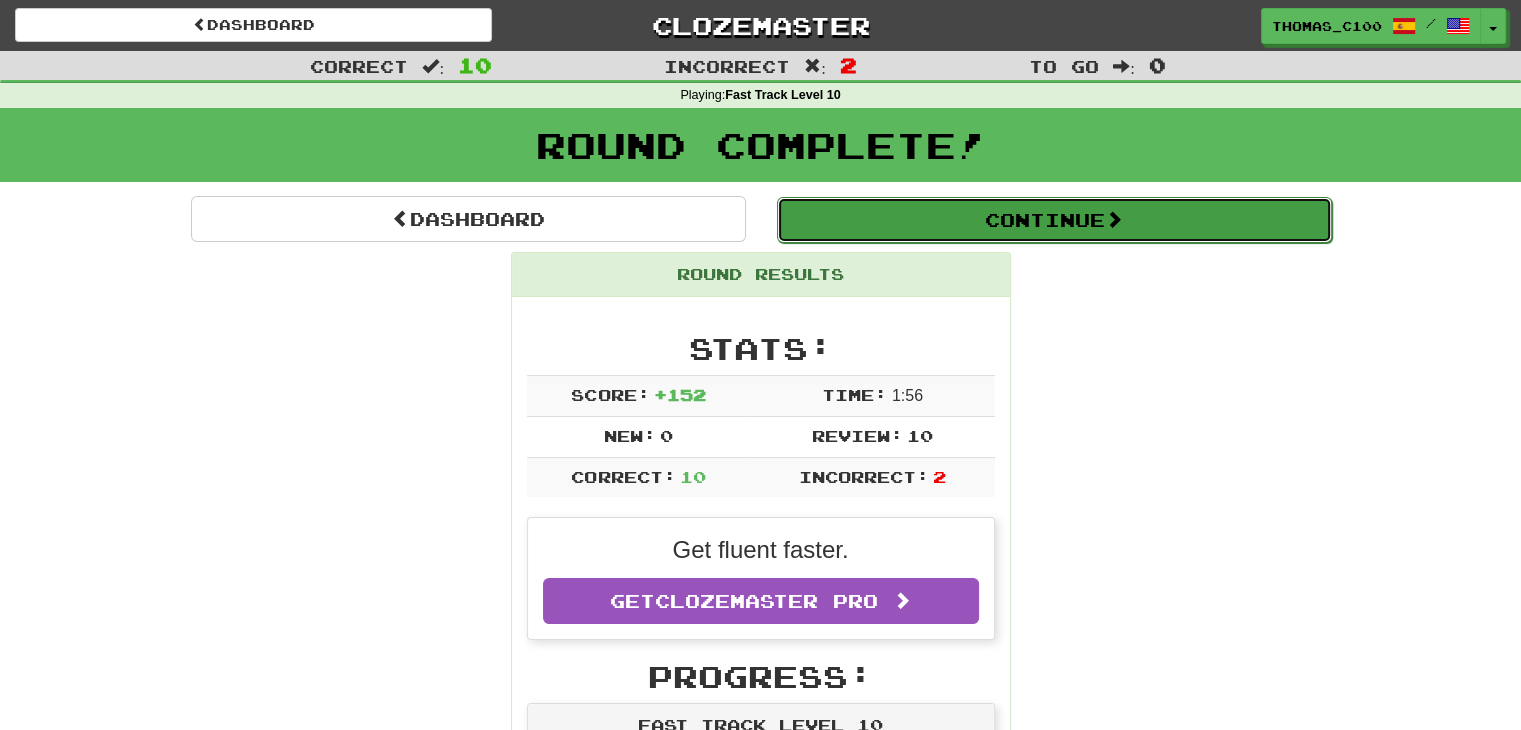 click on "Continue" at bounding box center (1054, 220) 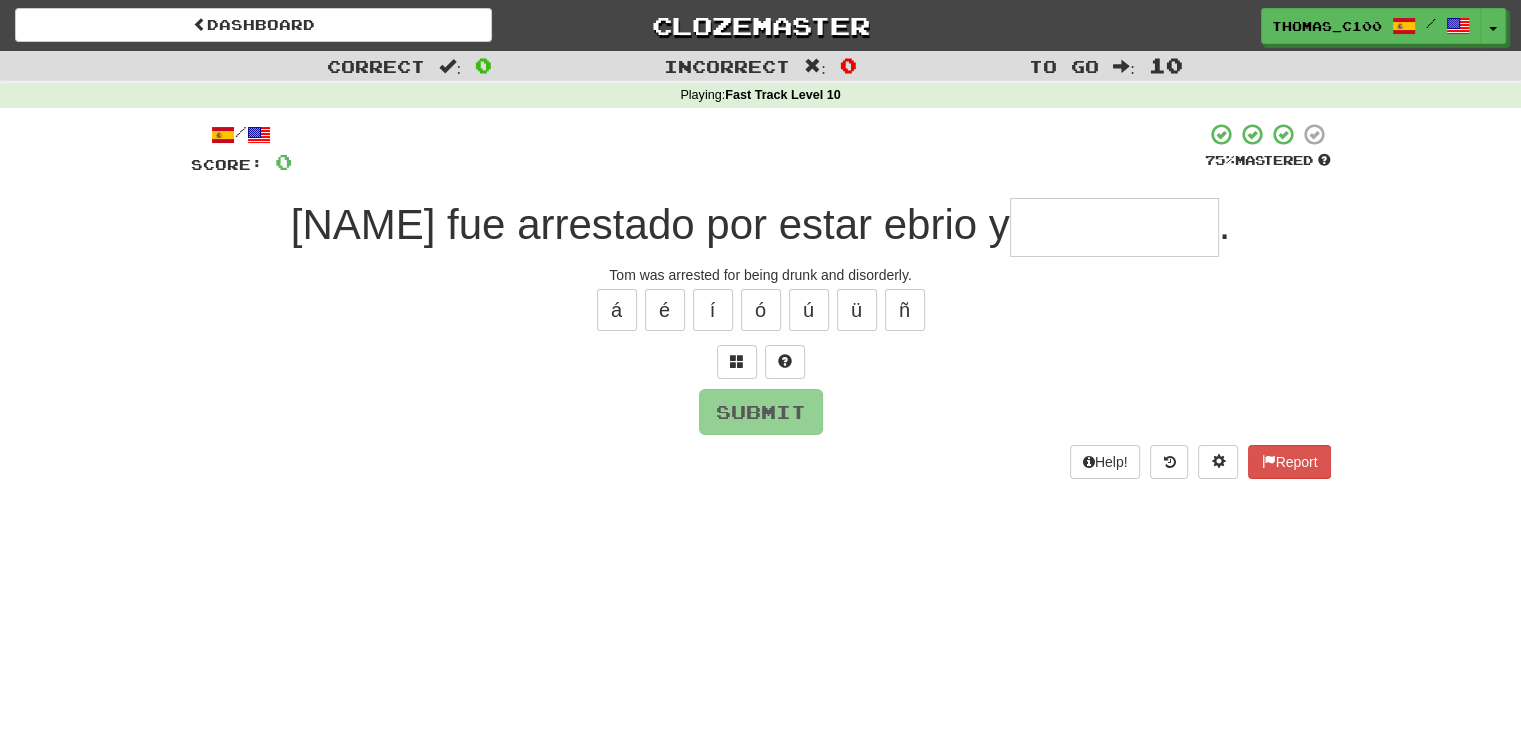 click at bounding box center (1114, 227) 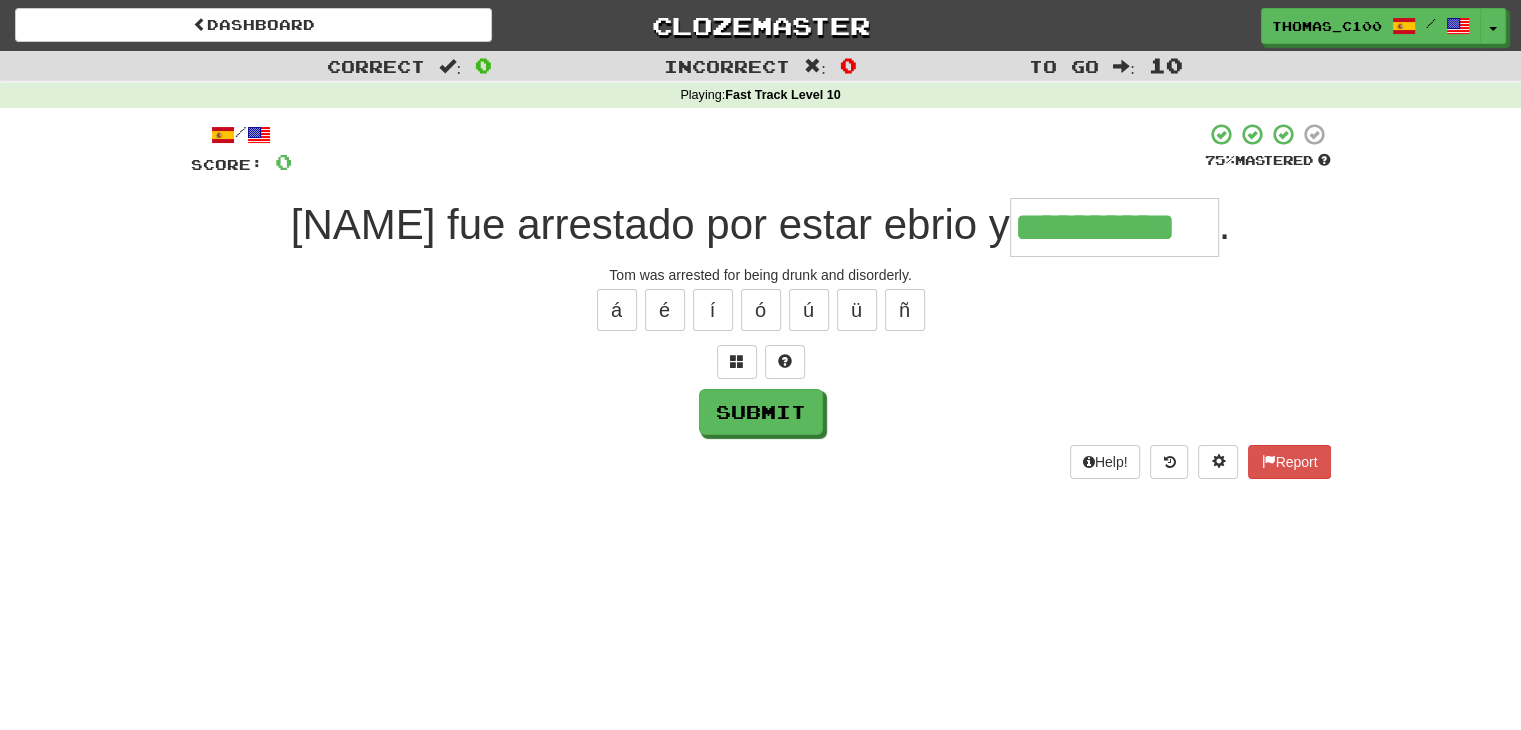 type on "**********" 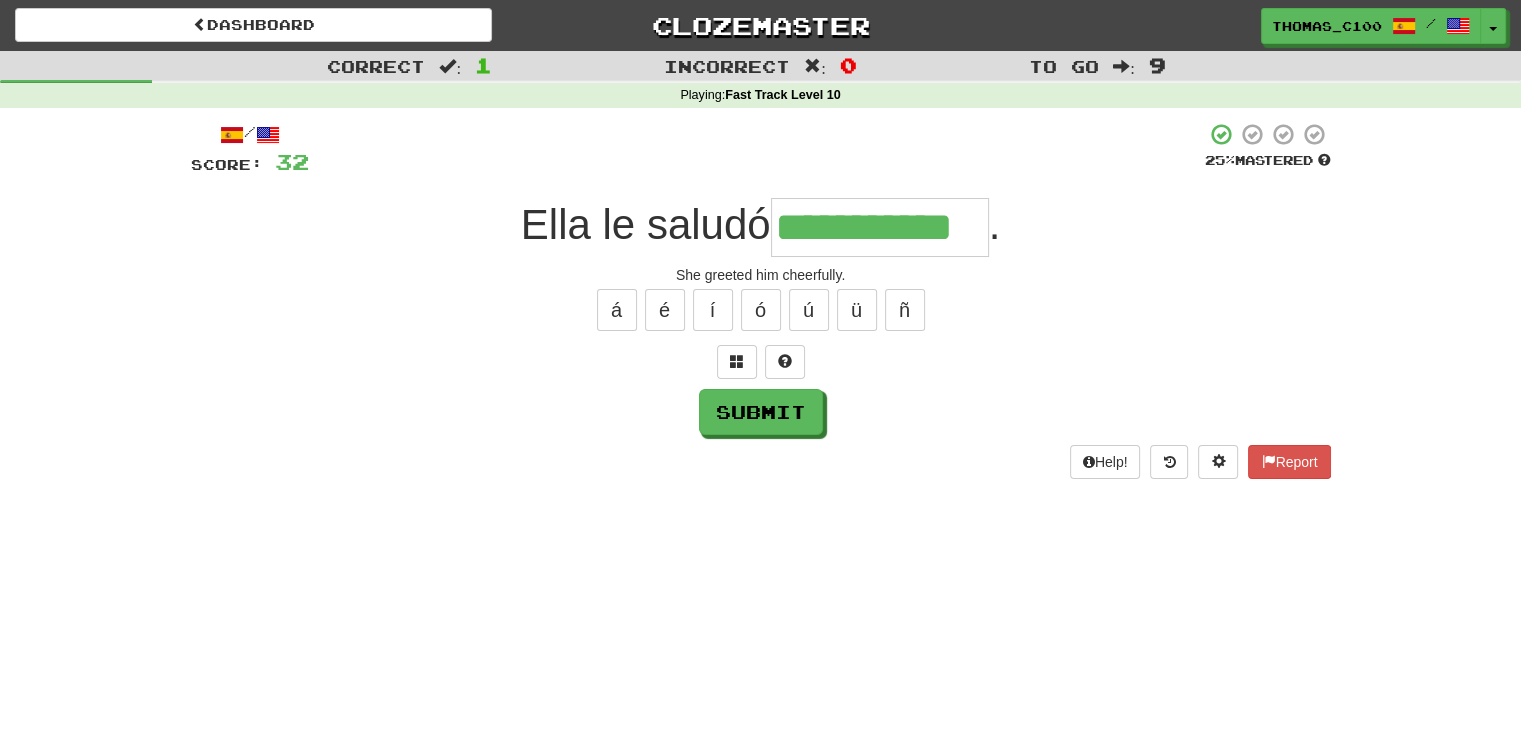 type on "**********" 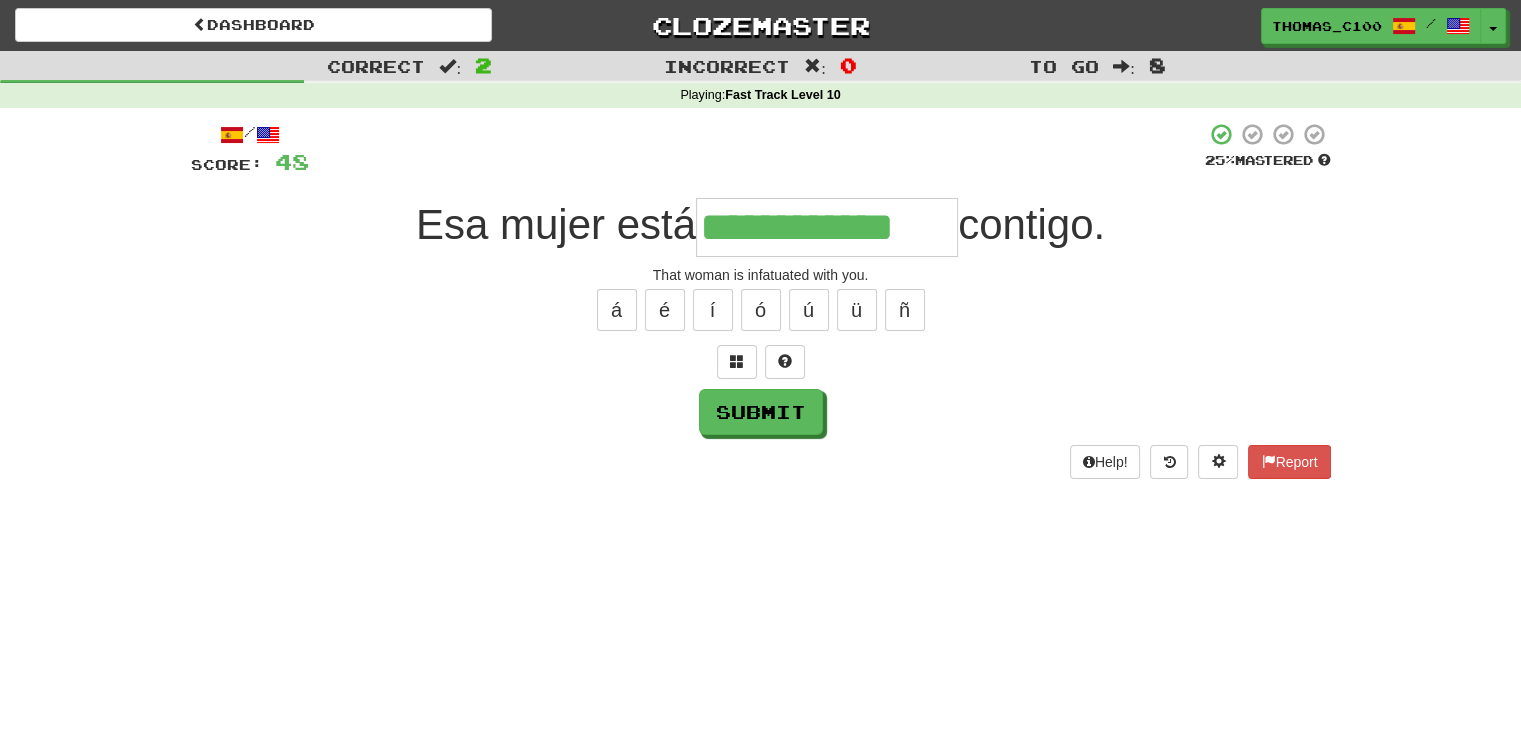 type on "**********" 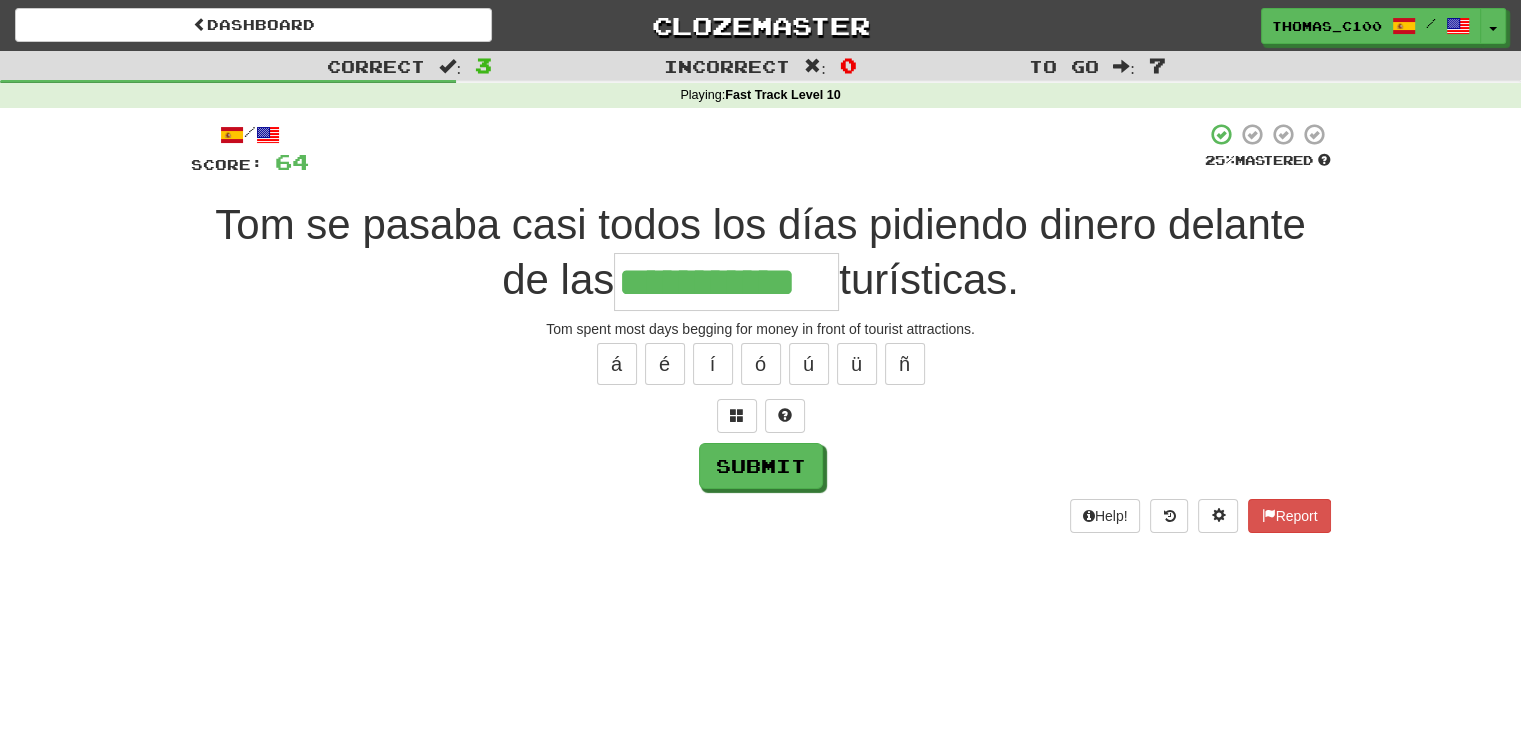 type on "**********" 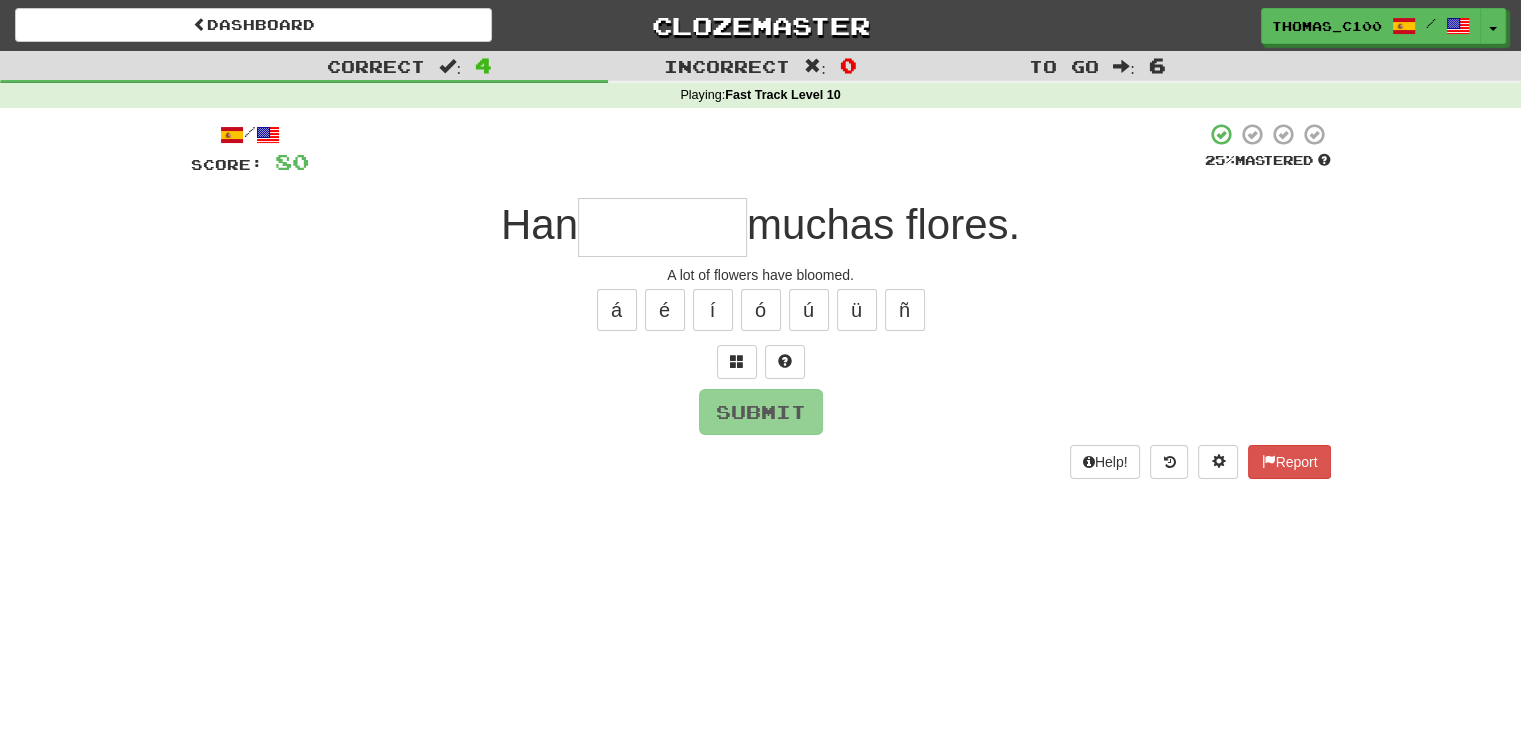 type on "*" 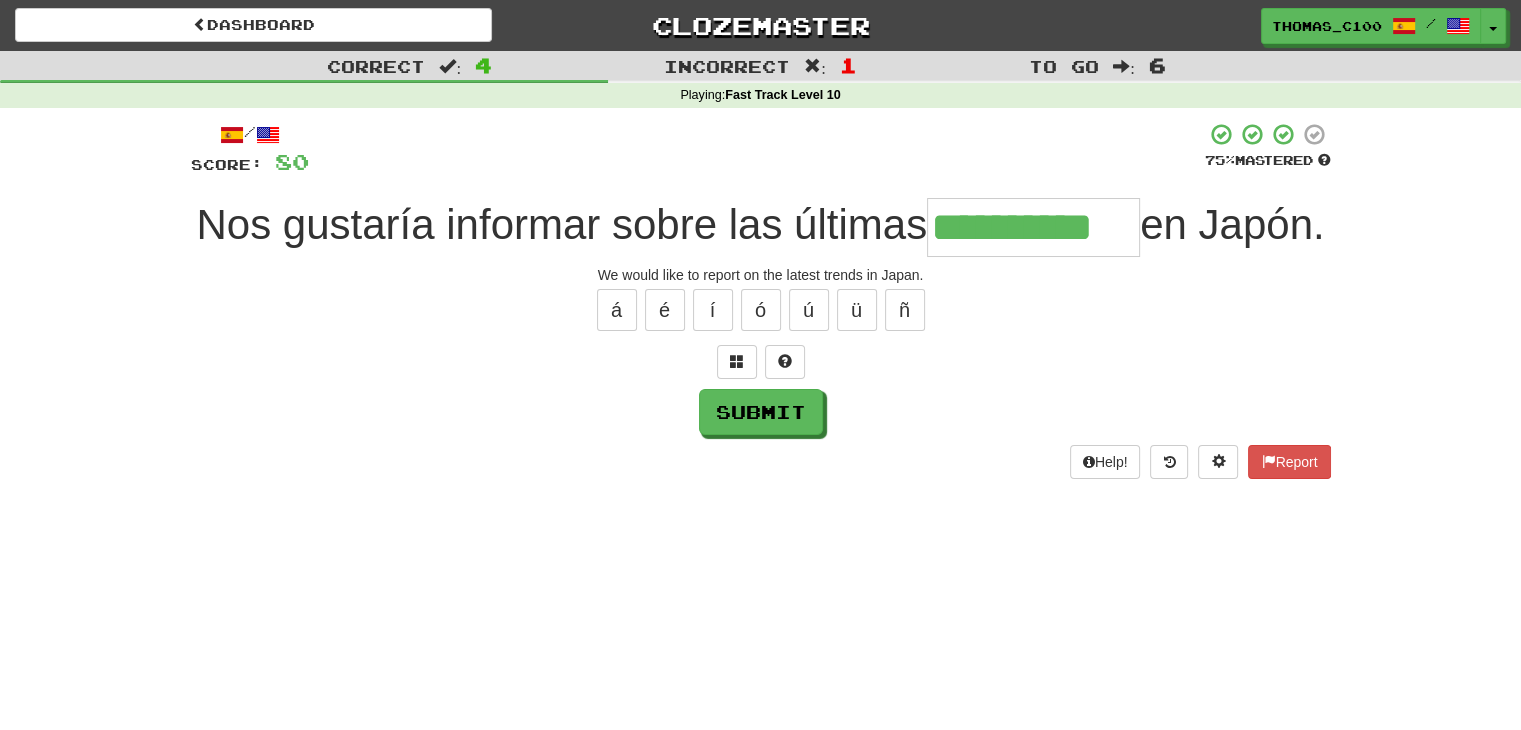 type on "**********" 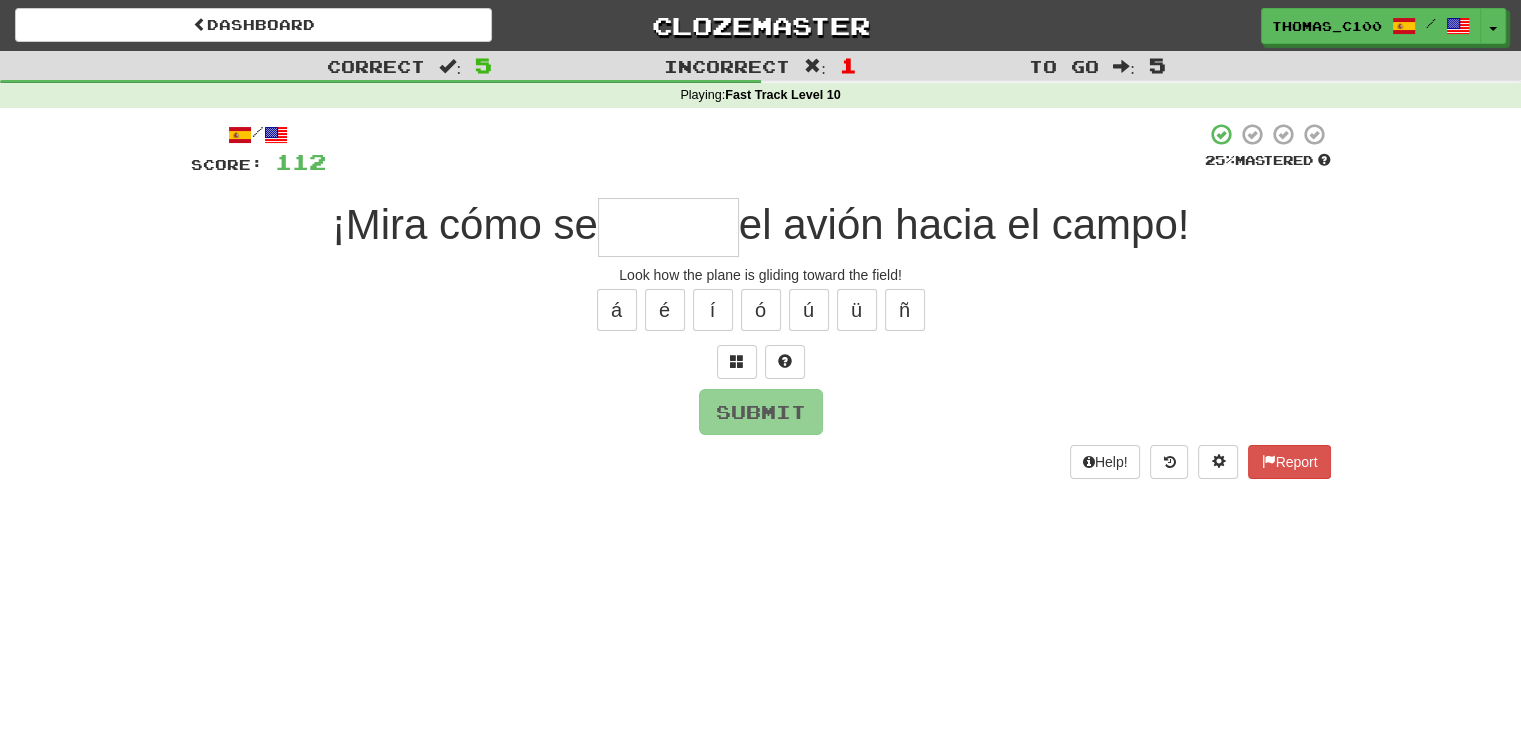 type on "*" 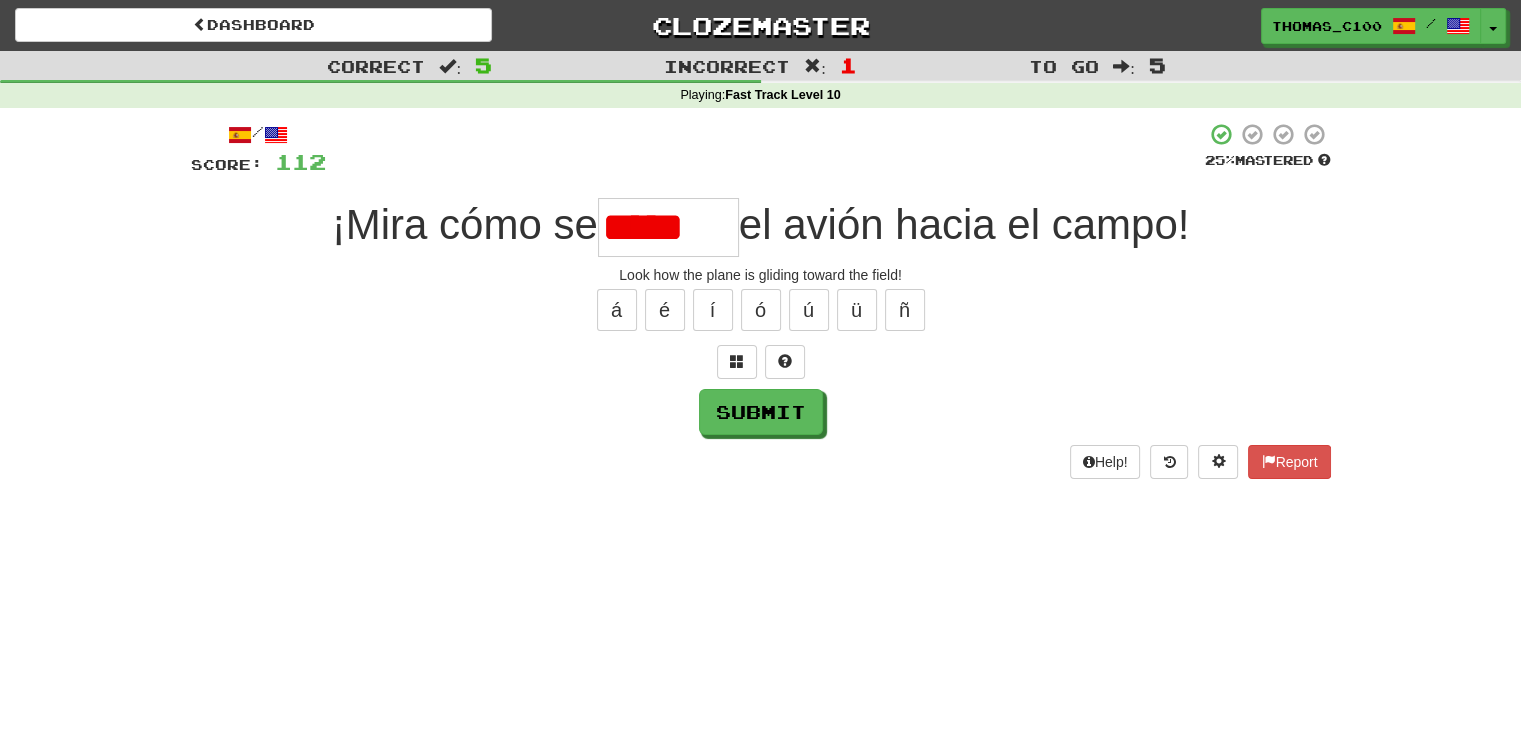 type on "*******" 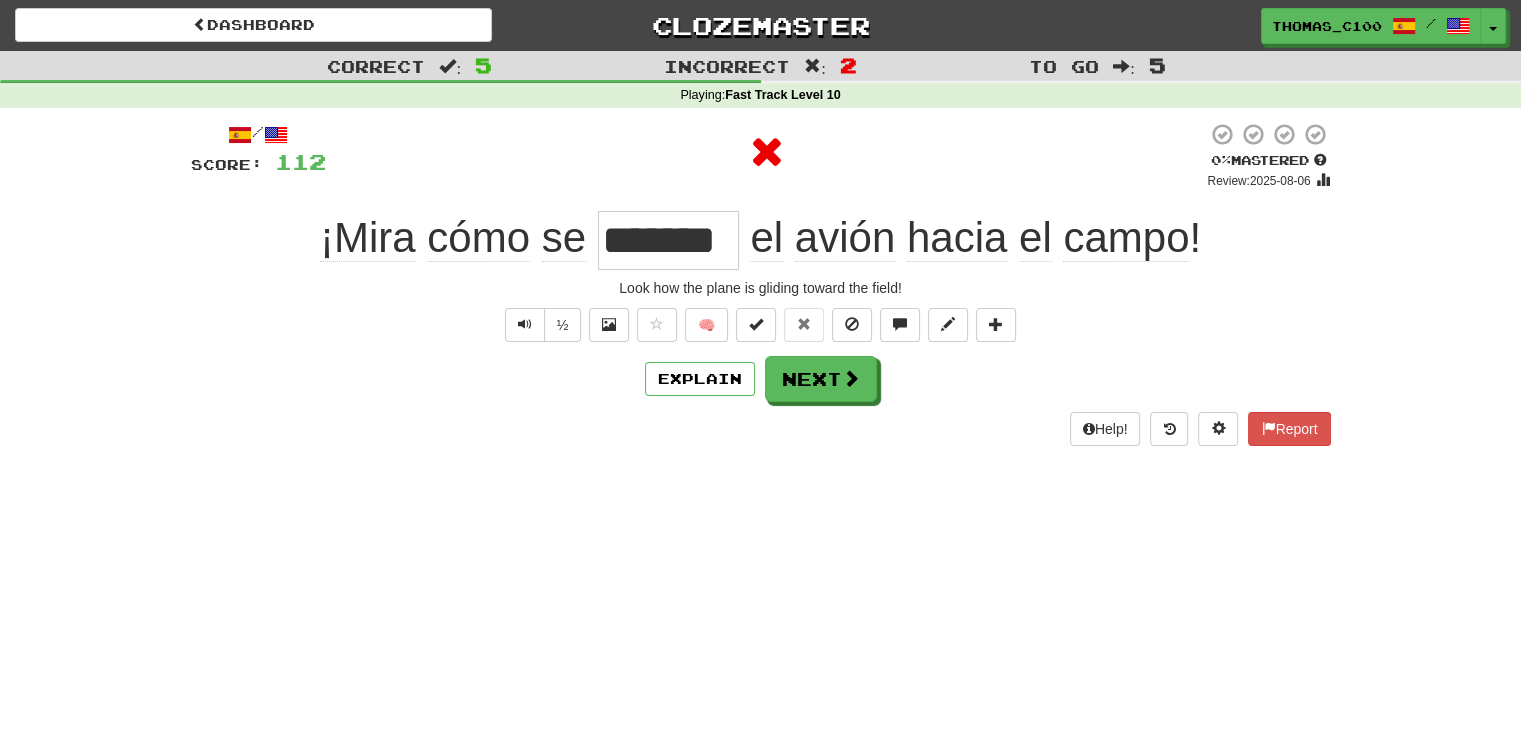 type 